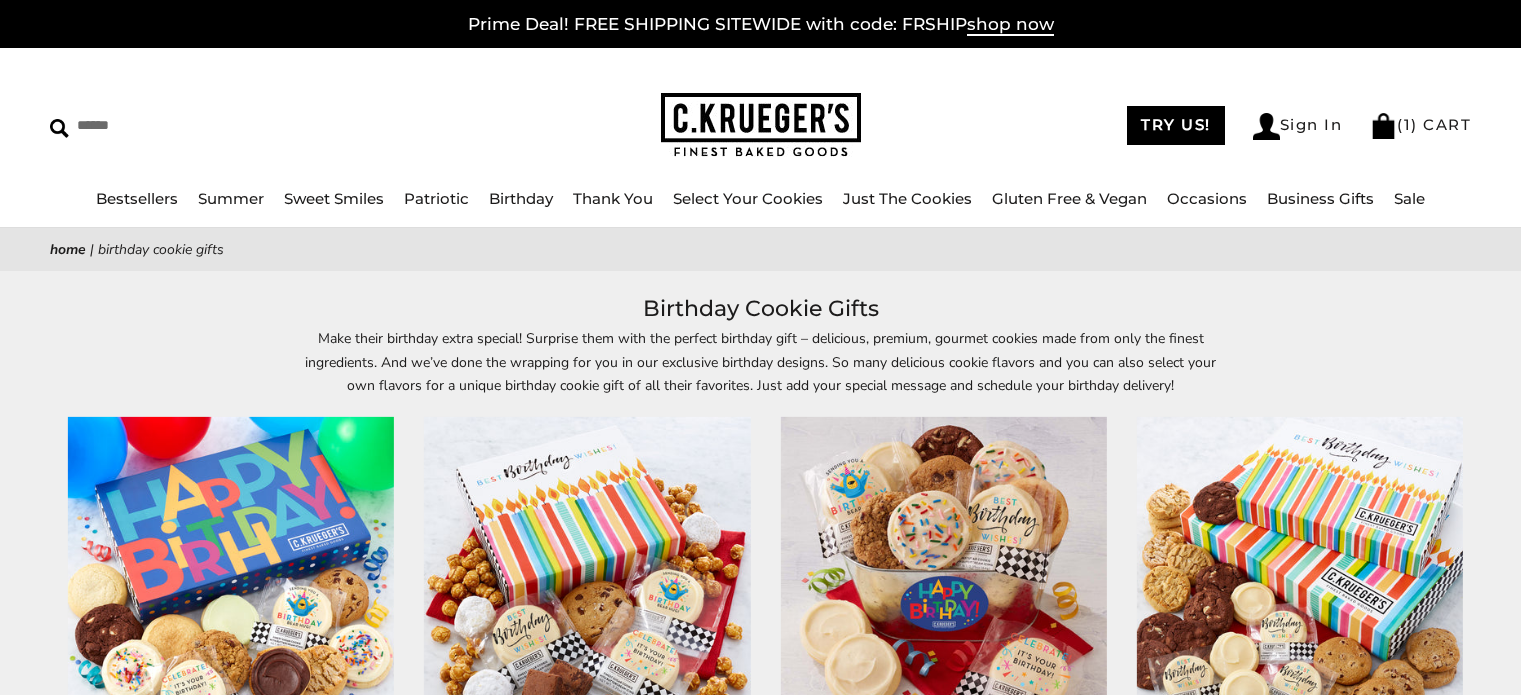 scroll, scrollTop: 297, scrollLeft: 0, axis: vertical 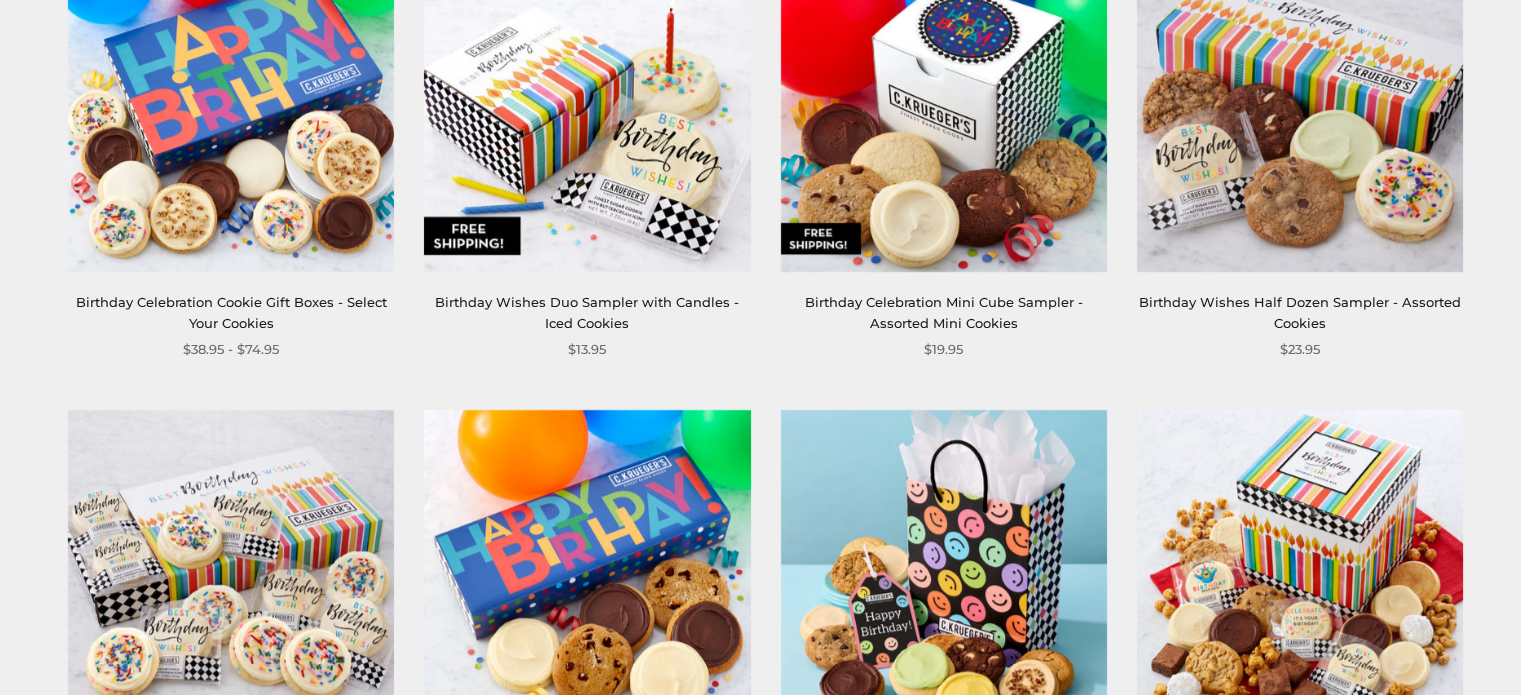click at bounding box center [231, 109] 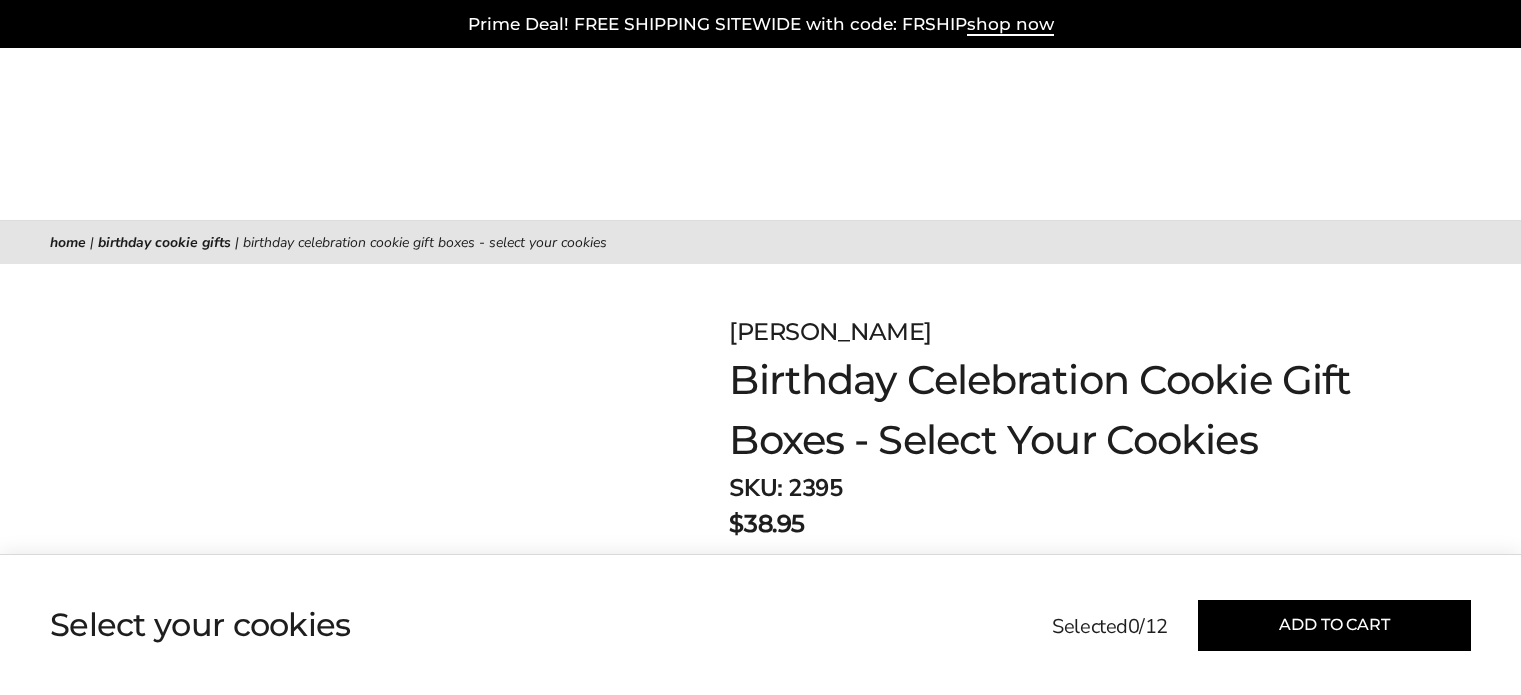scroll, scrollTop: 0, scrollLeft: 0, axis: both 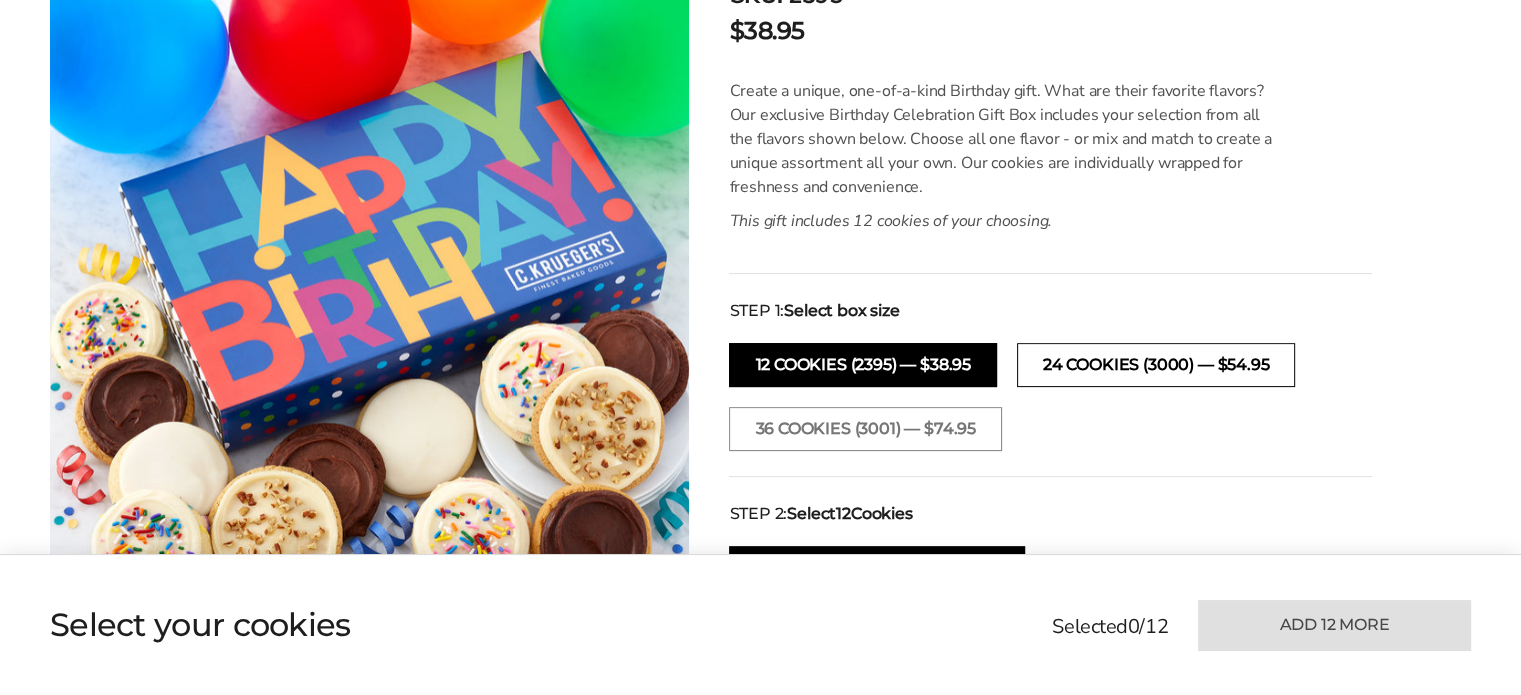 click on "24 cookies (3000) — $54.95" at bounding box center (1156, 365) 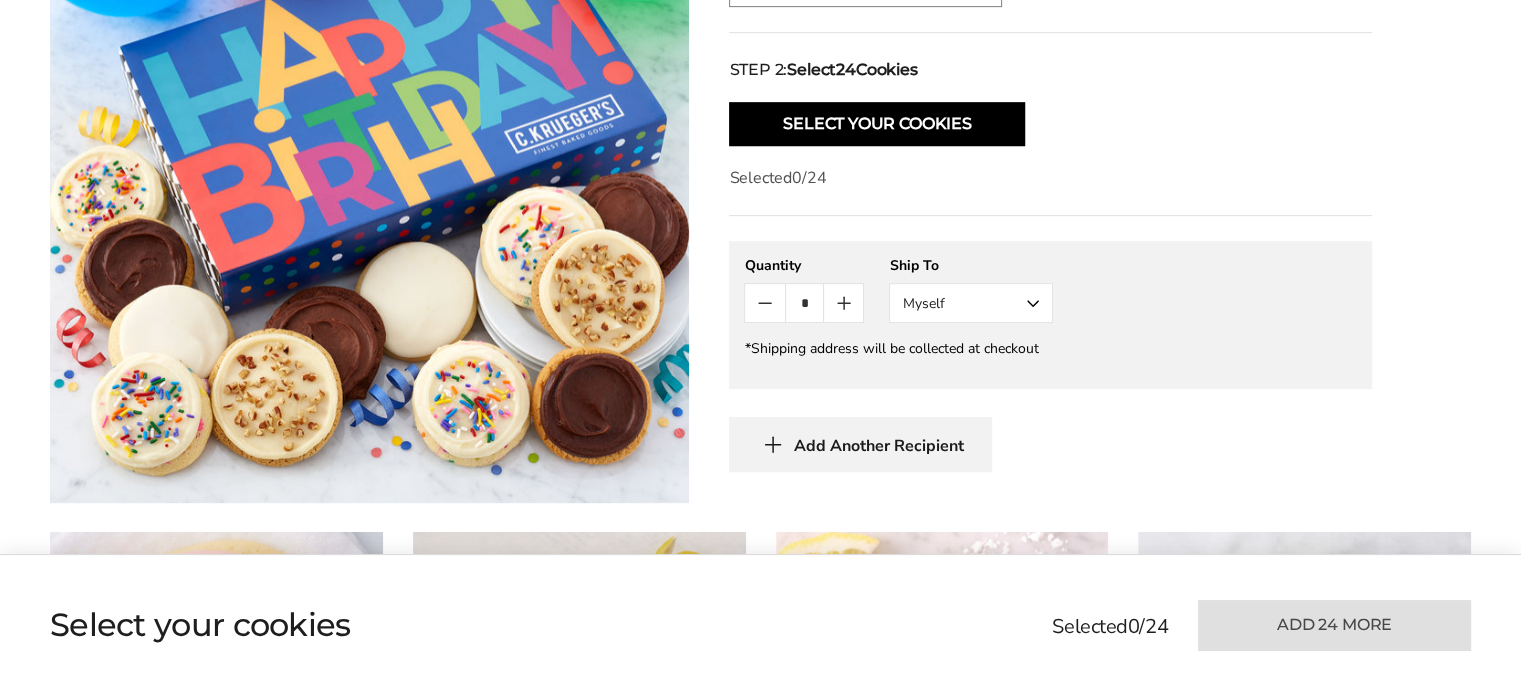 scroll, scrollTop: 900, scrollLeft: 0, axis: vertical 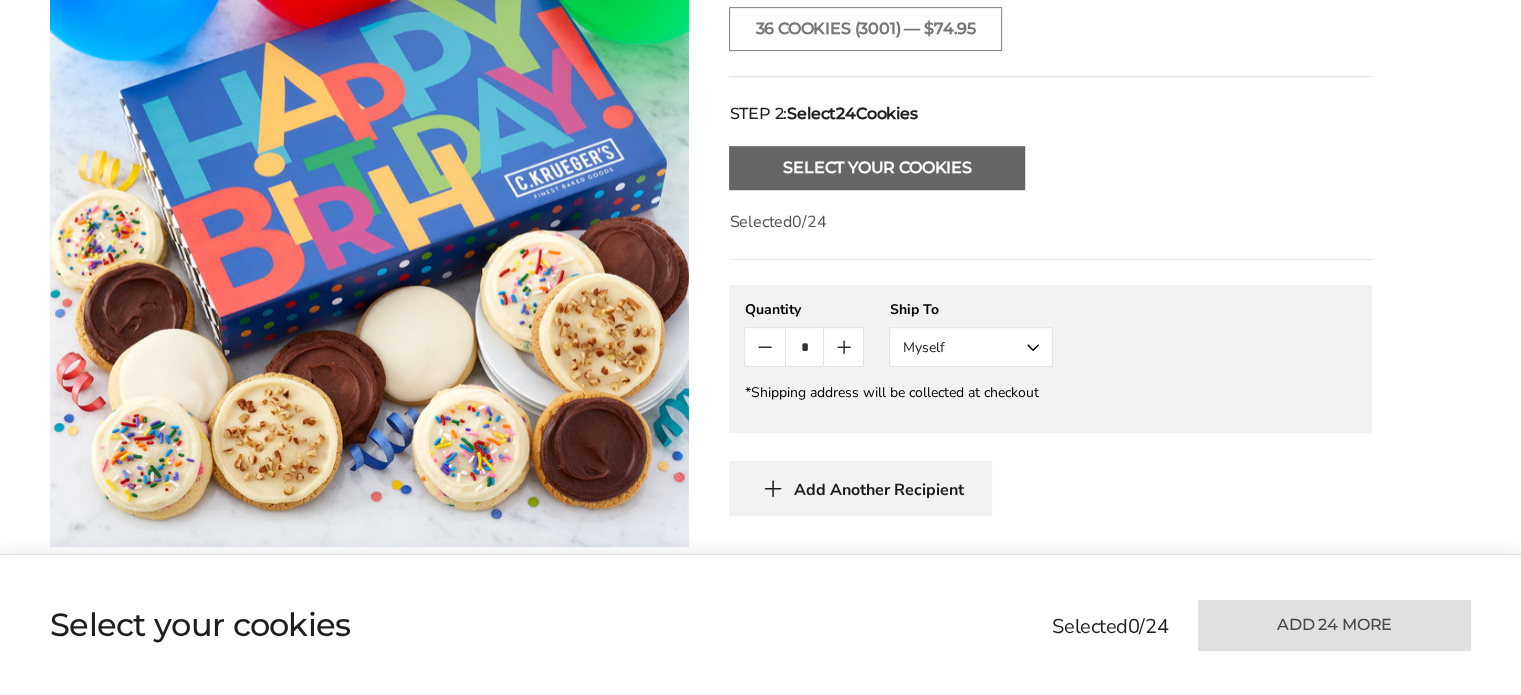 click on "Select Your Cookies" at bounding box center (877, 168) 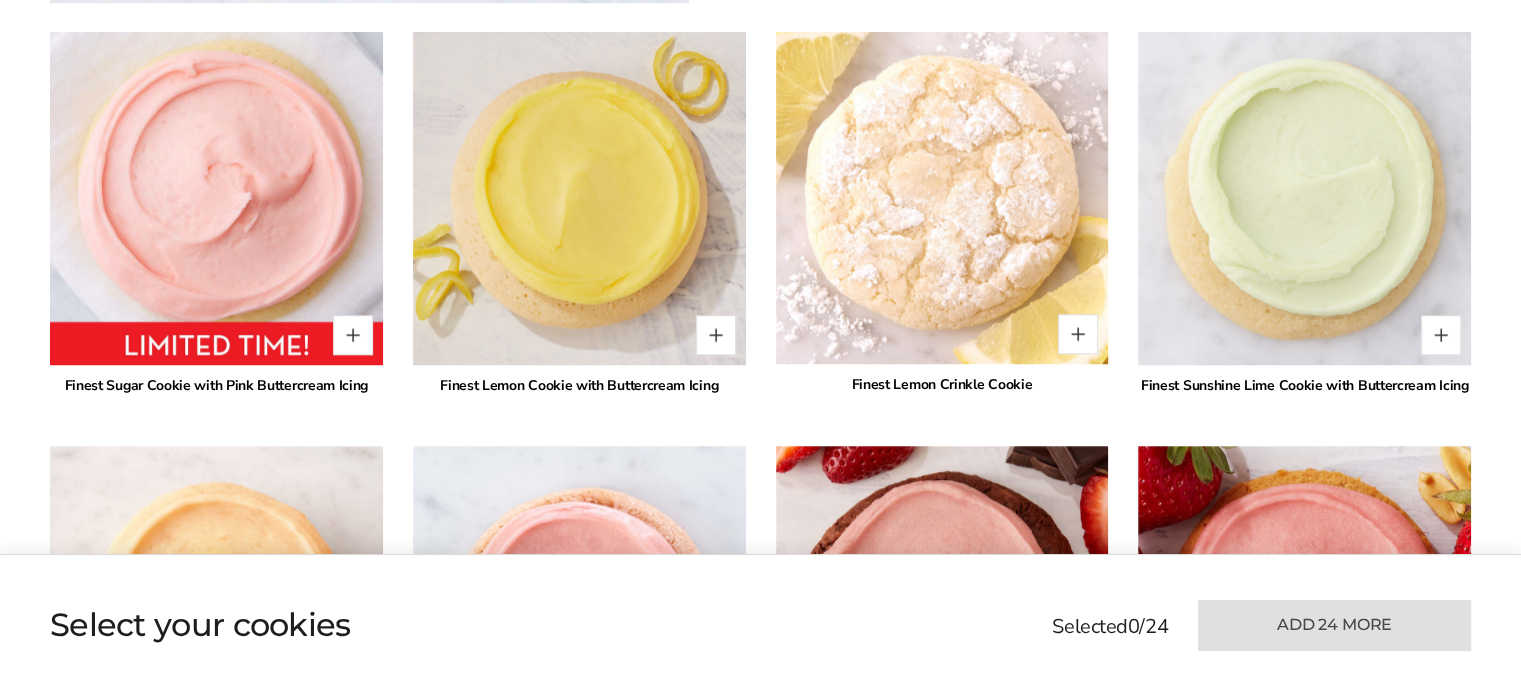 scroll, scrollTop: 1454, scrollLeft: 0, axis: vertical 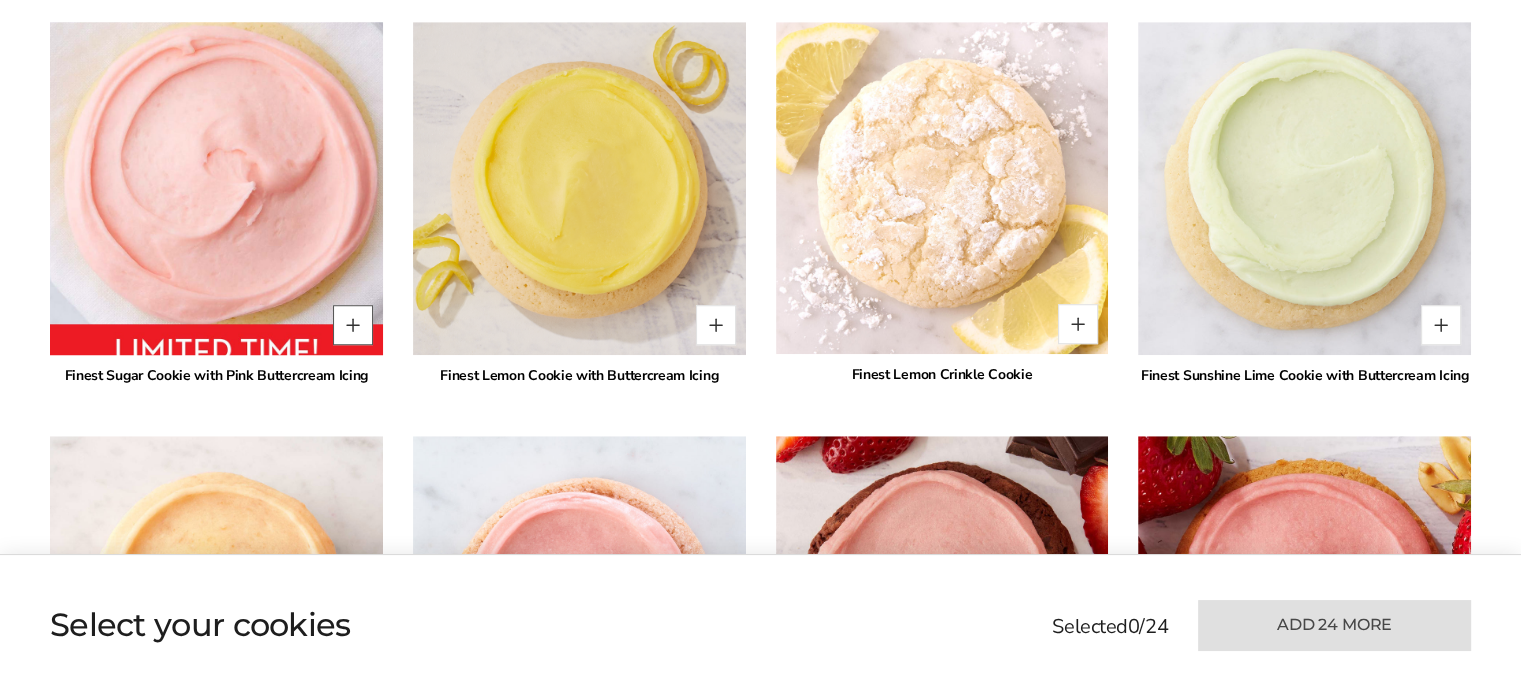 click at bounding box center [353, 325] 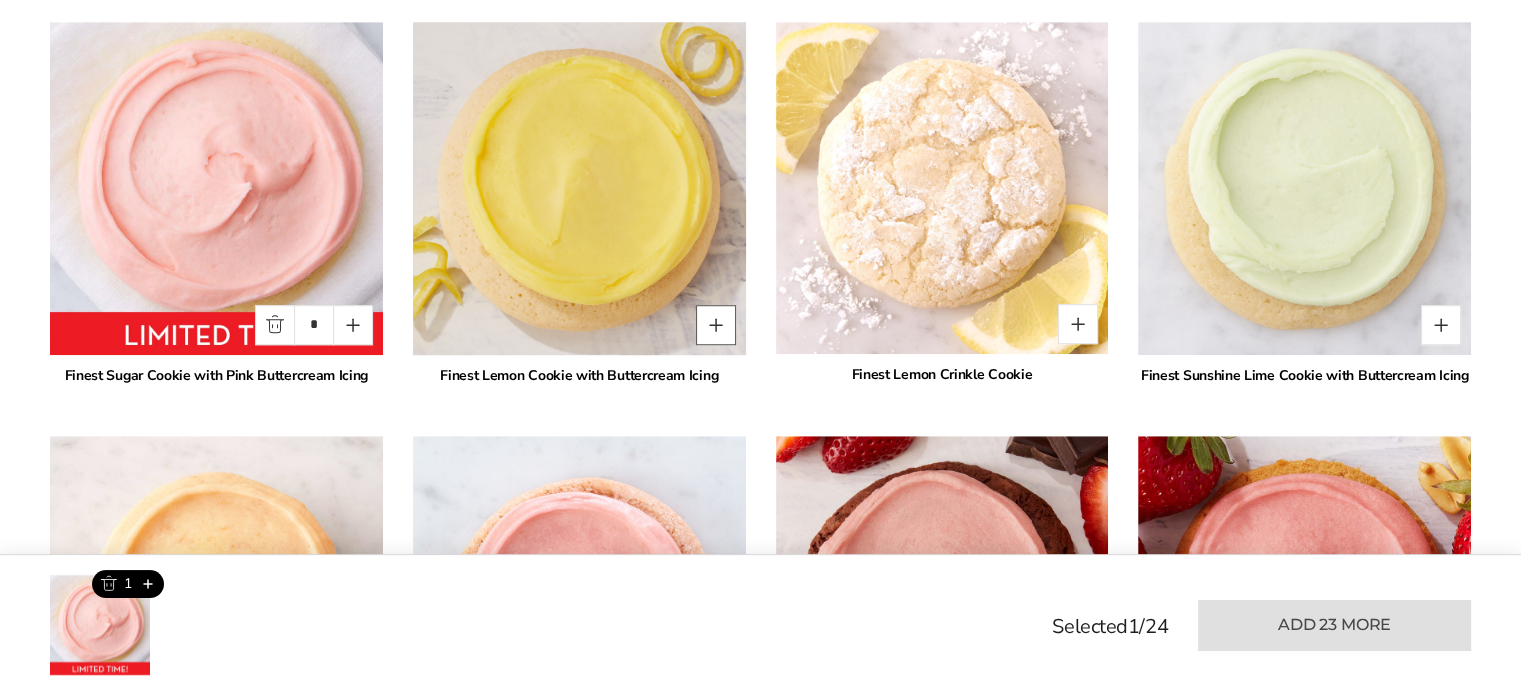 click at bounding box center (716, 325) 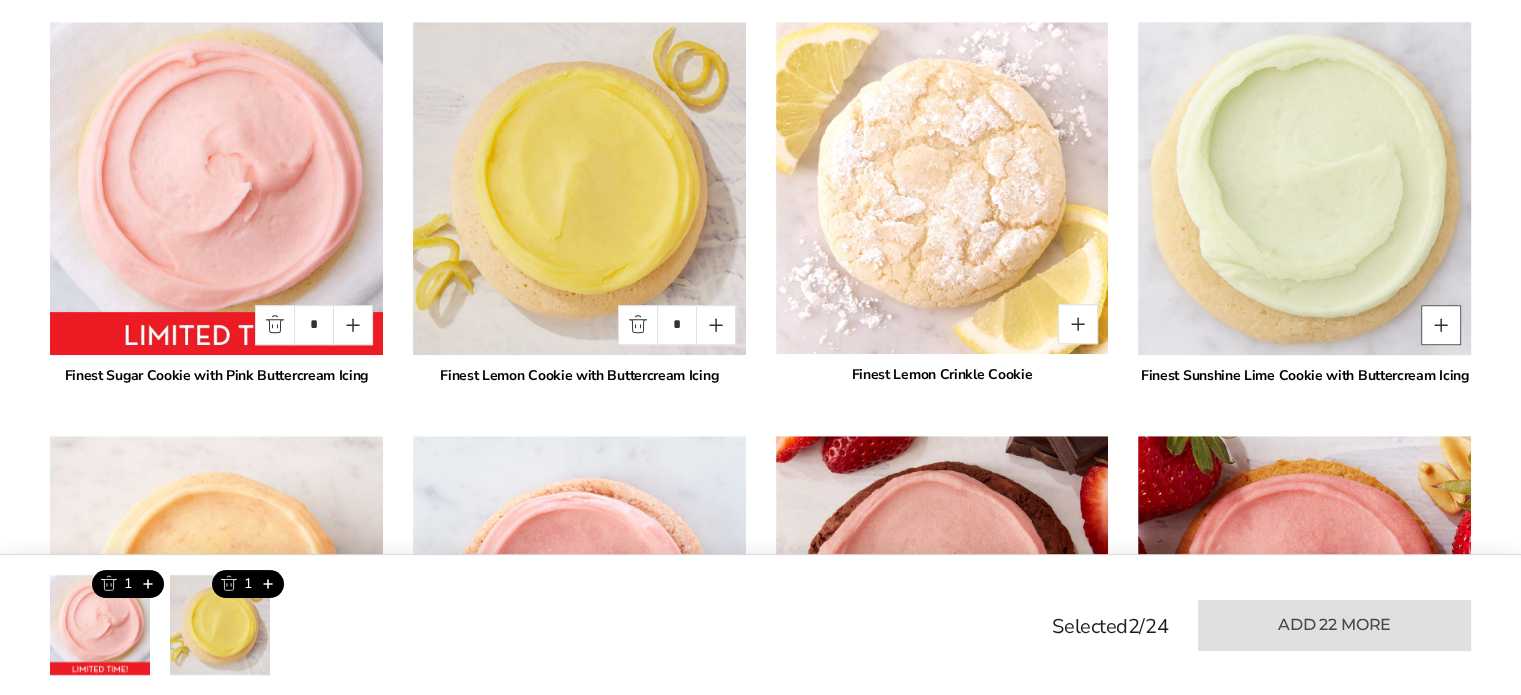 click at bounding box center [1441, 325] 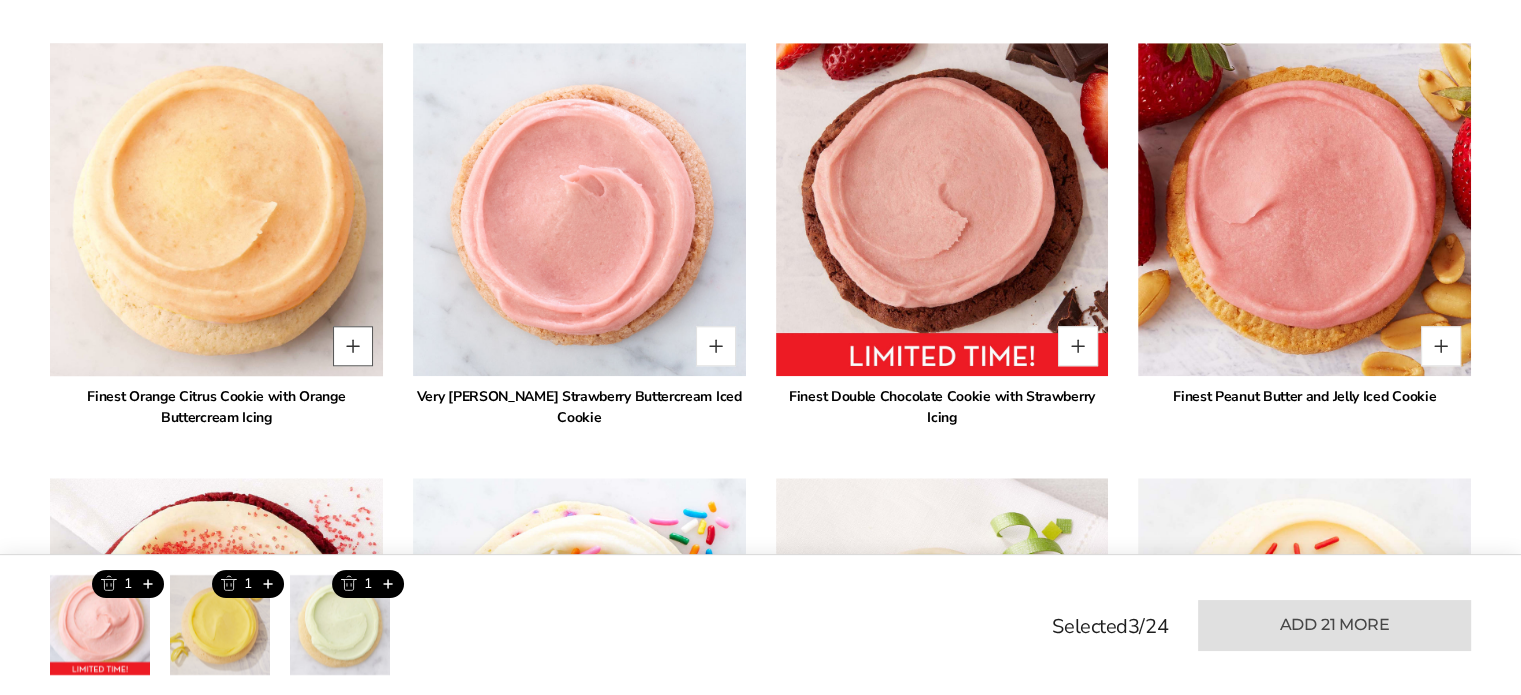 scroll, scrollTop: 1854, scrollLeft: 0, axis: vertical 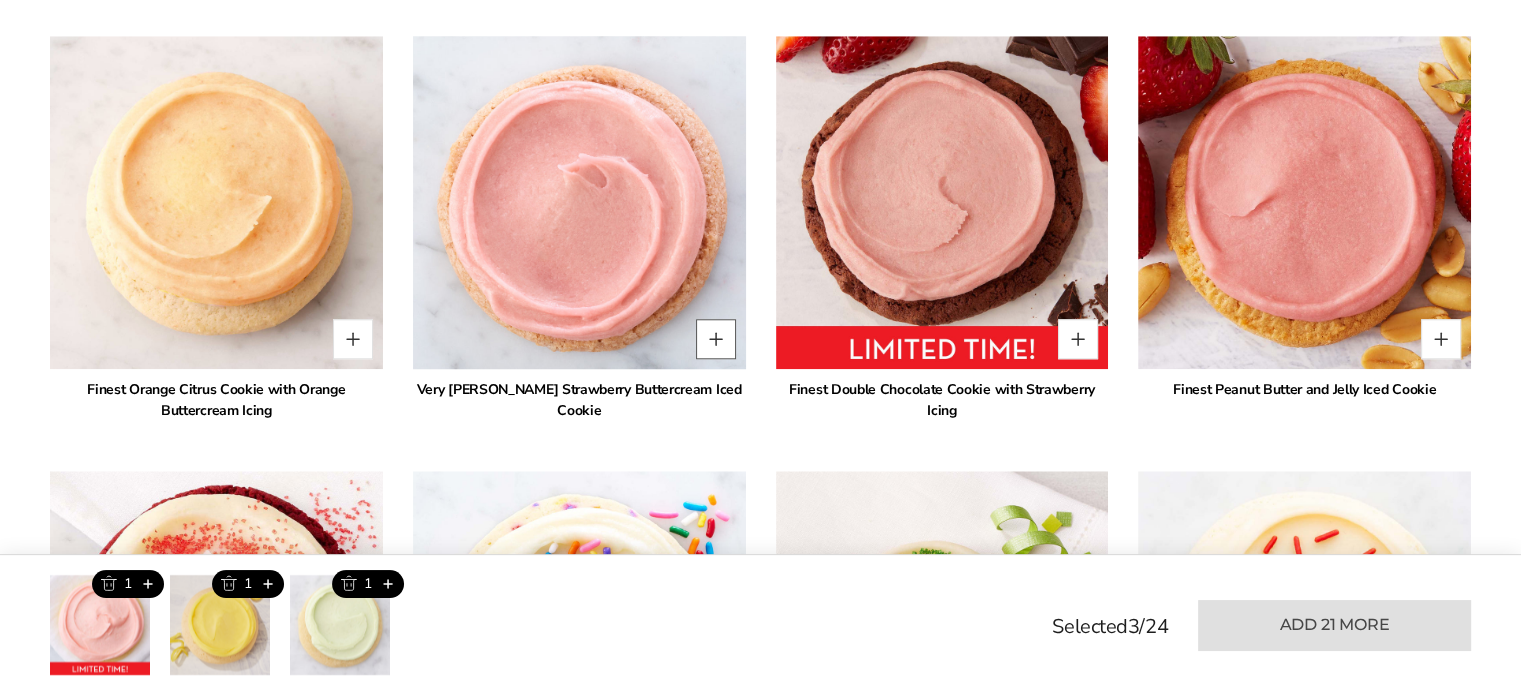 click at bounding box center [716, 339] 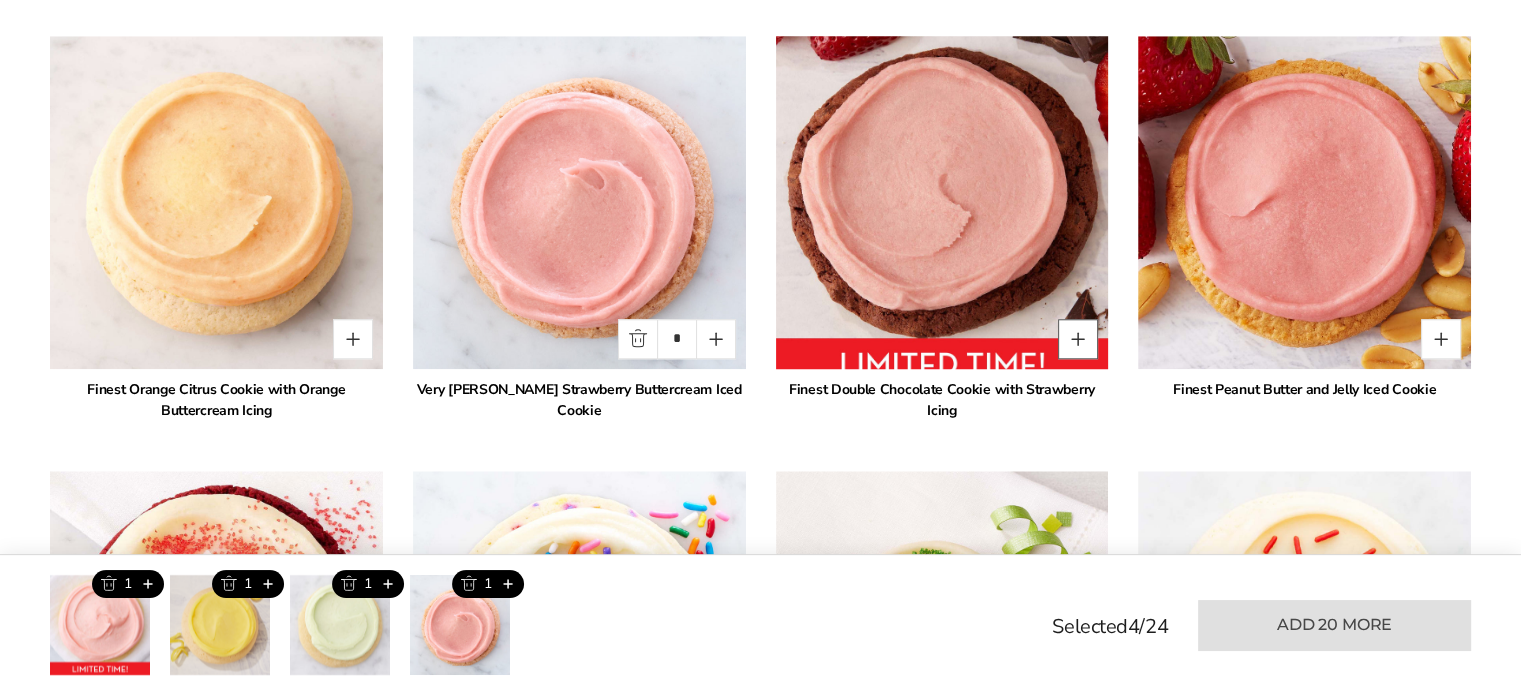 click at bounding box center [1078, 339] 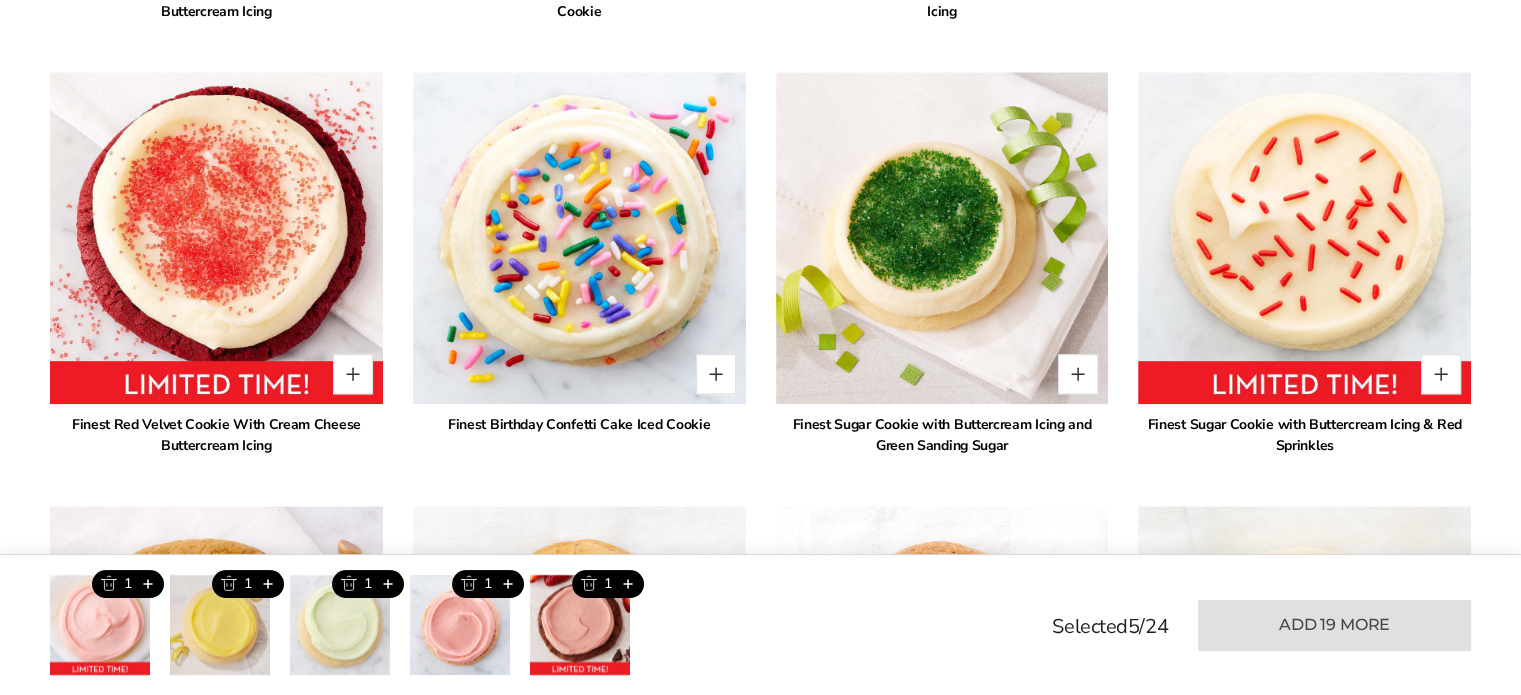 scroll, scrollTop: 2254, scrollLeft: 0, axis: vertical 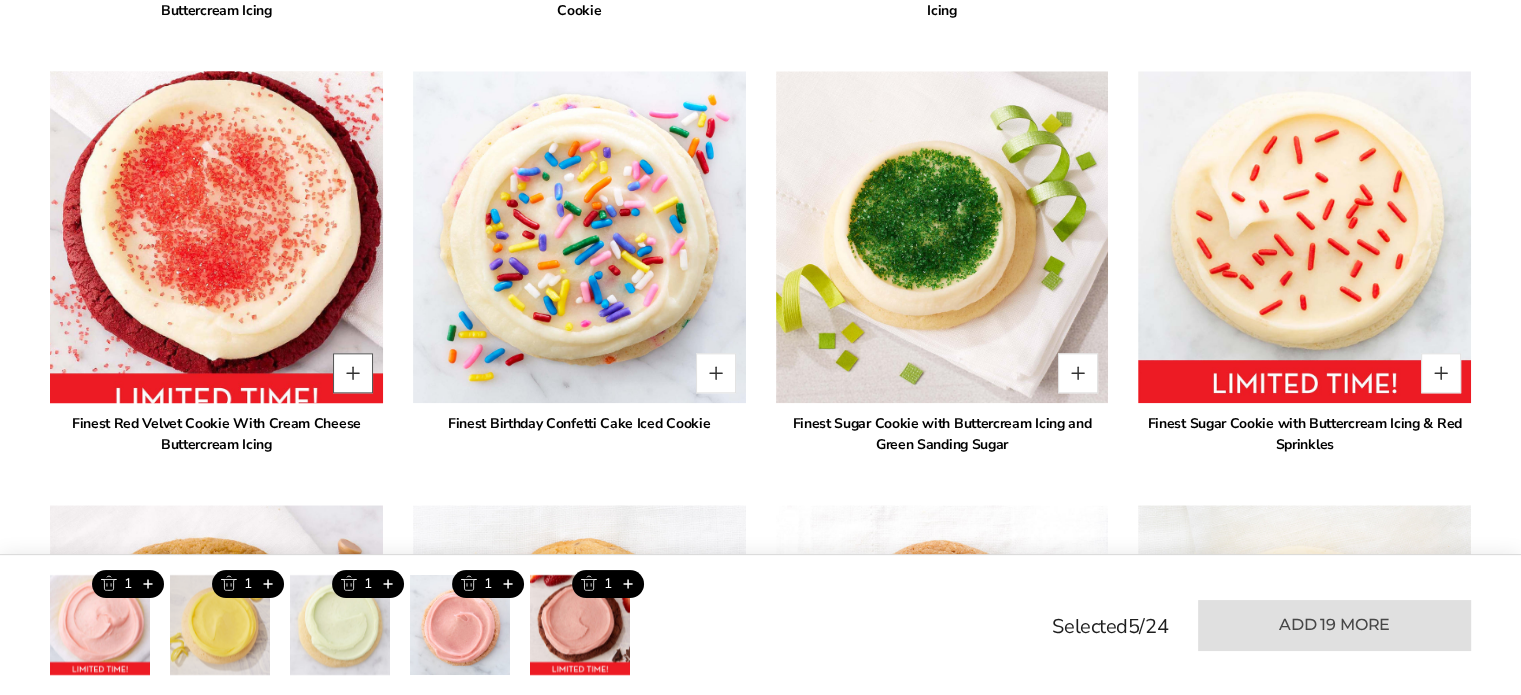 click at bounding box center (353, 373) 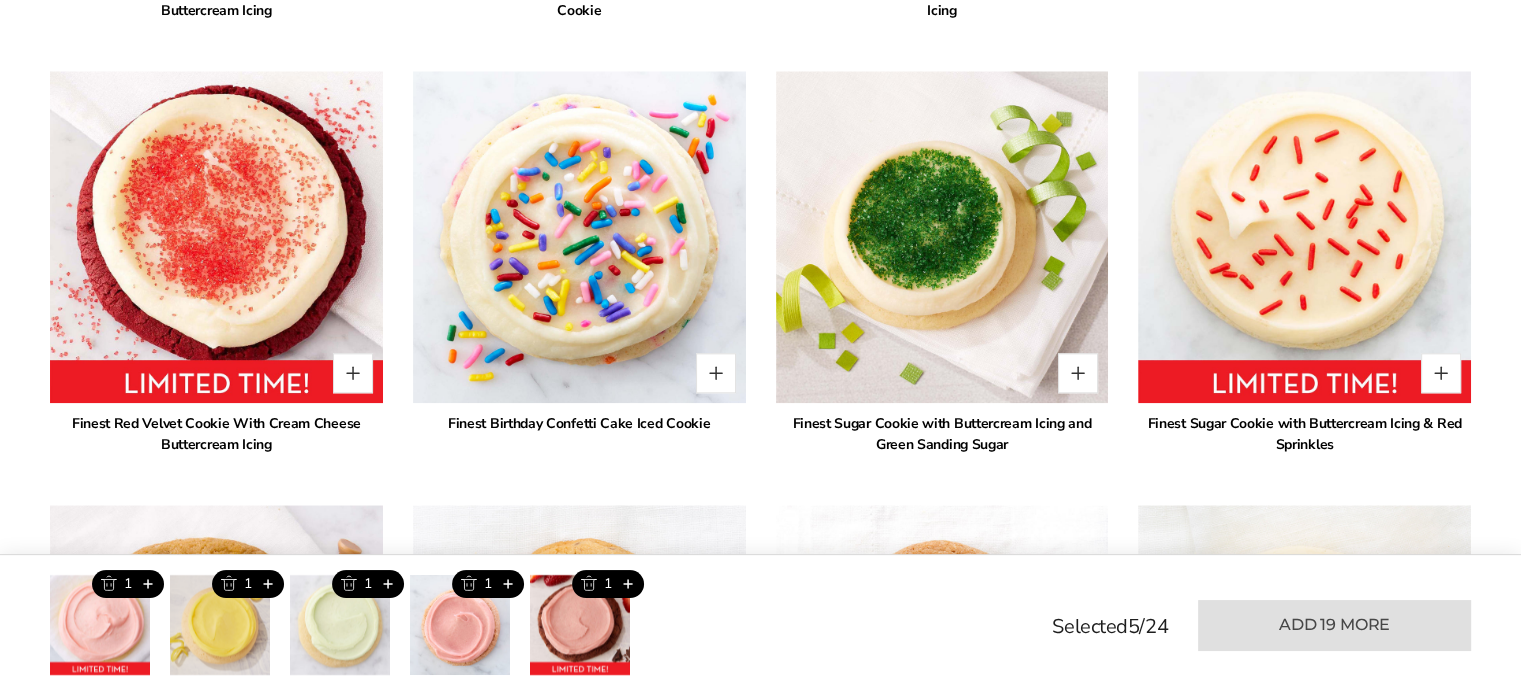 type on "*" 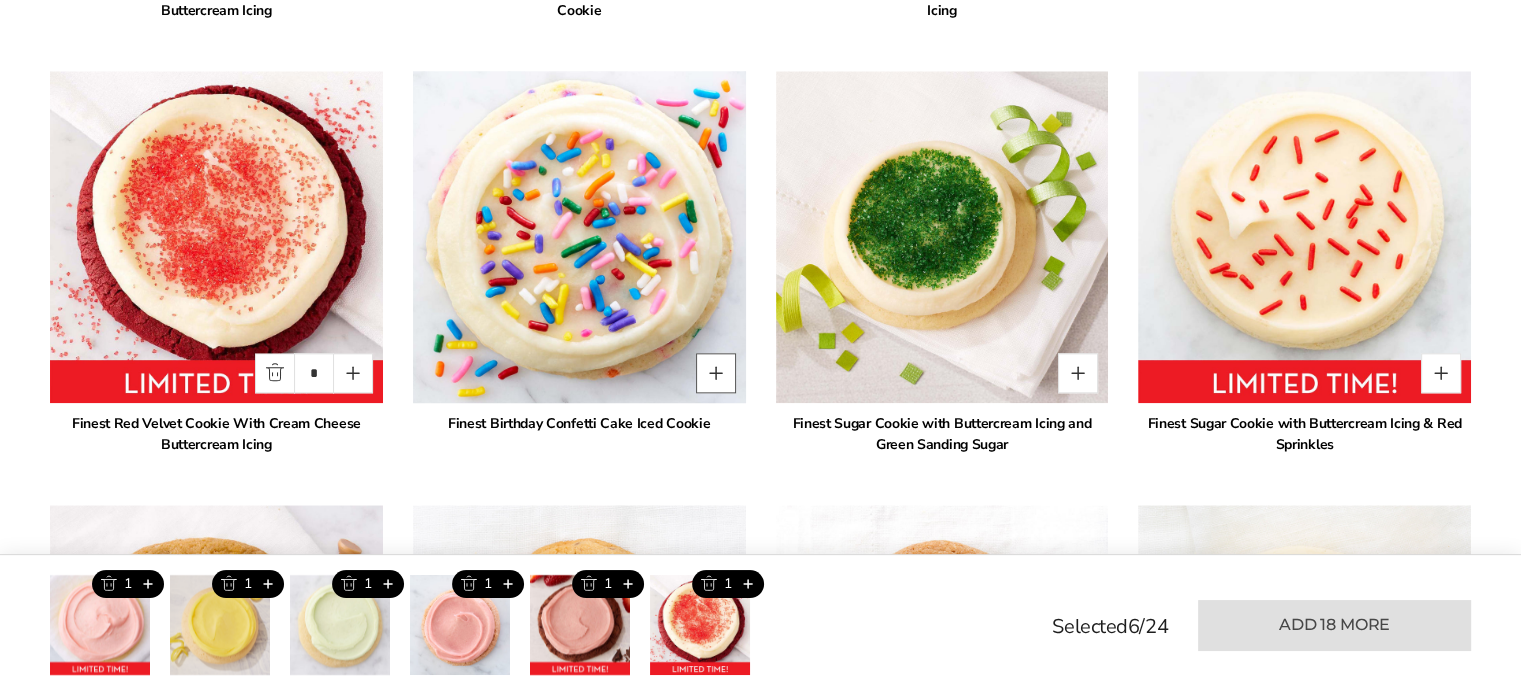 click at bounding box center (716, 373) 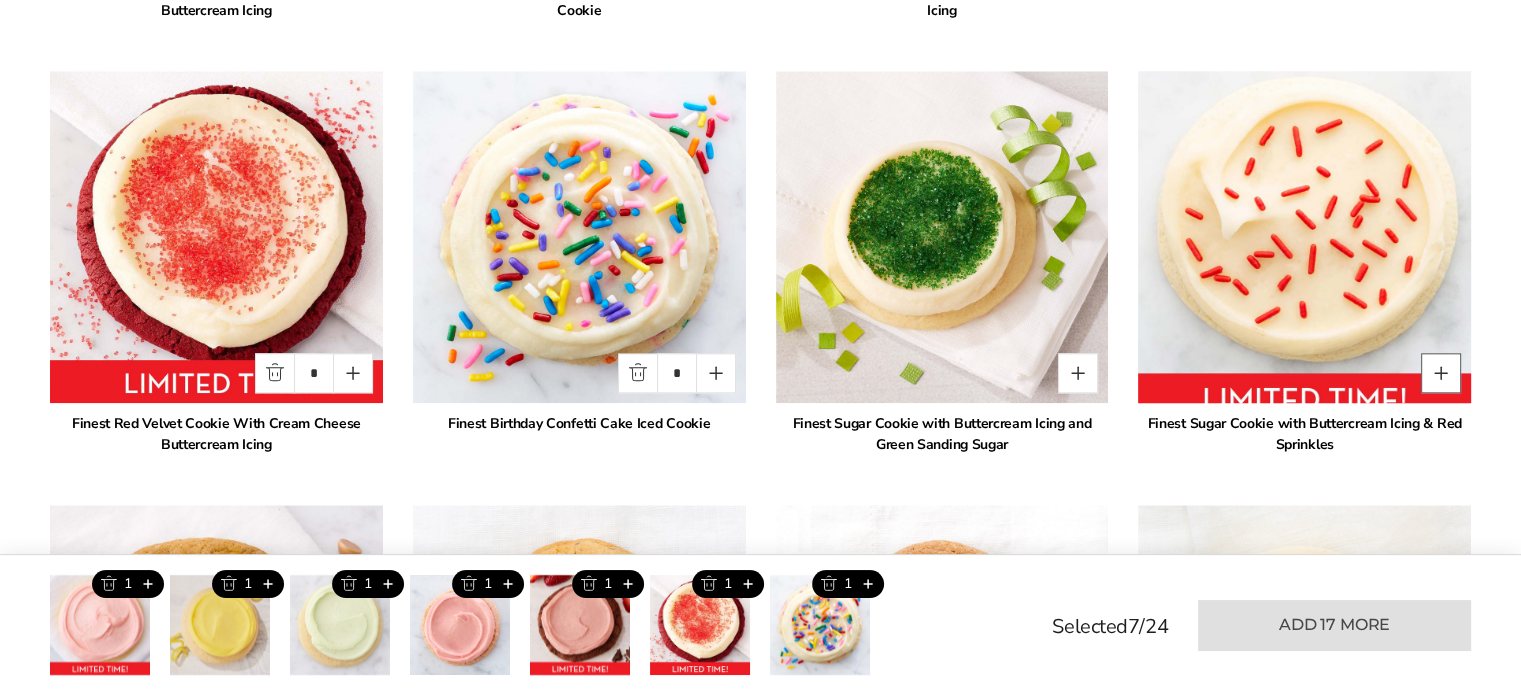 click at bounding box center (1441, 373) 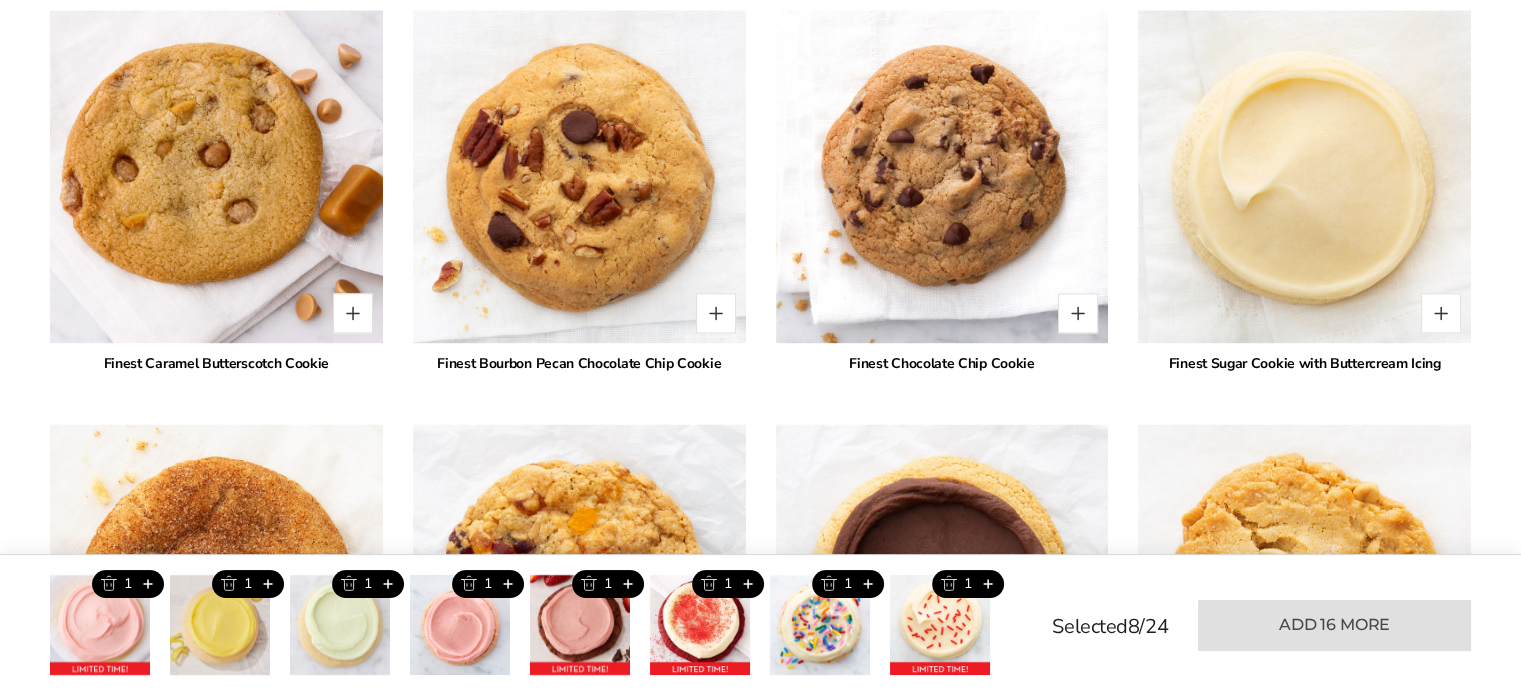scroll, scrollTop: 2754, scrollLeft: 0, axis: vertical 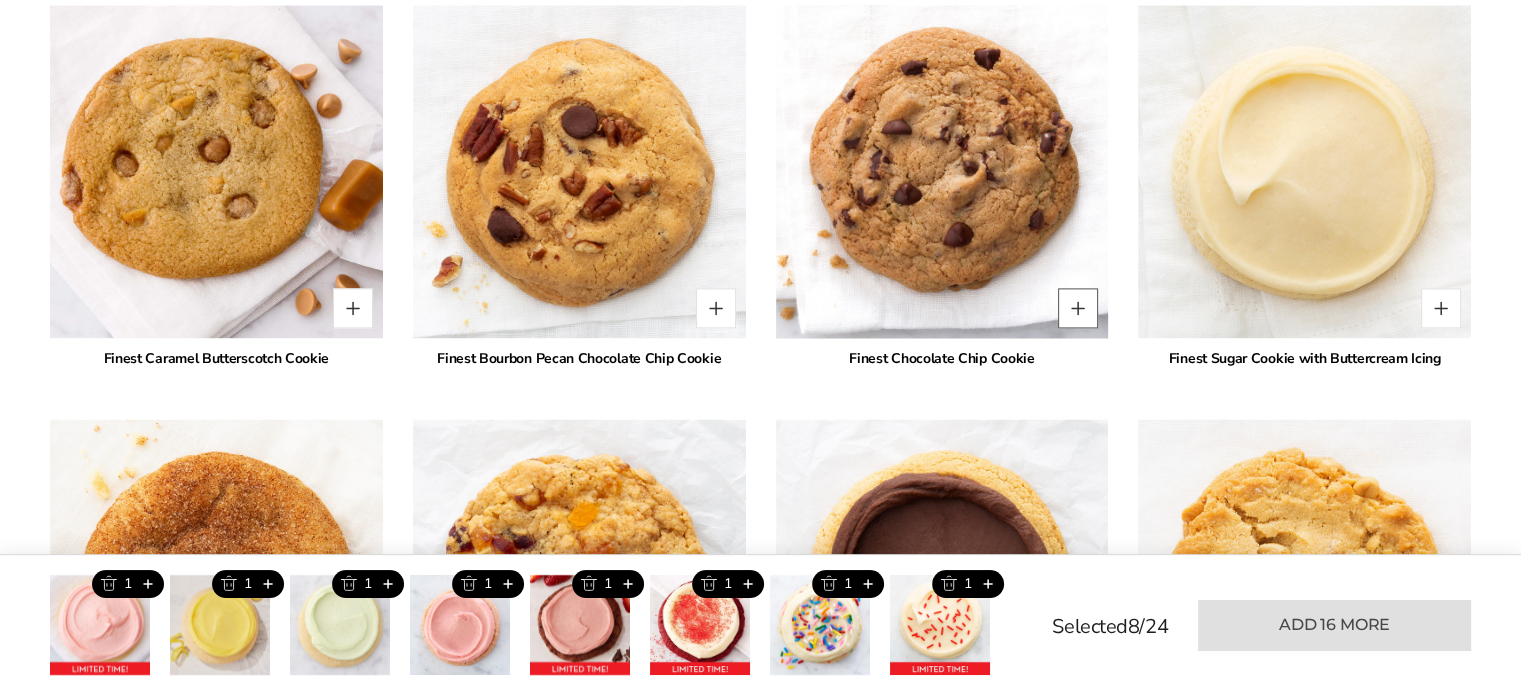 click at bounding box center [1078, 308] 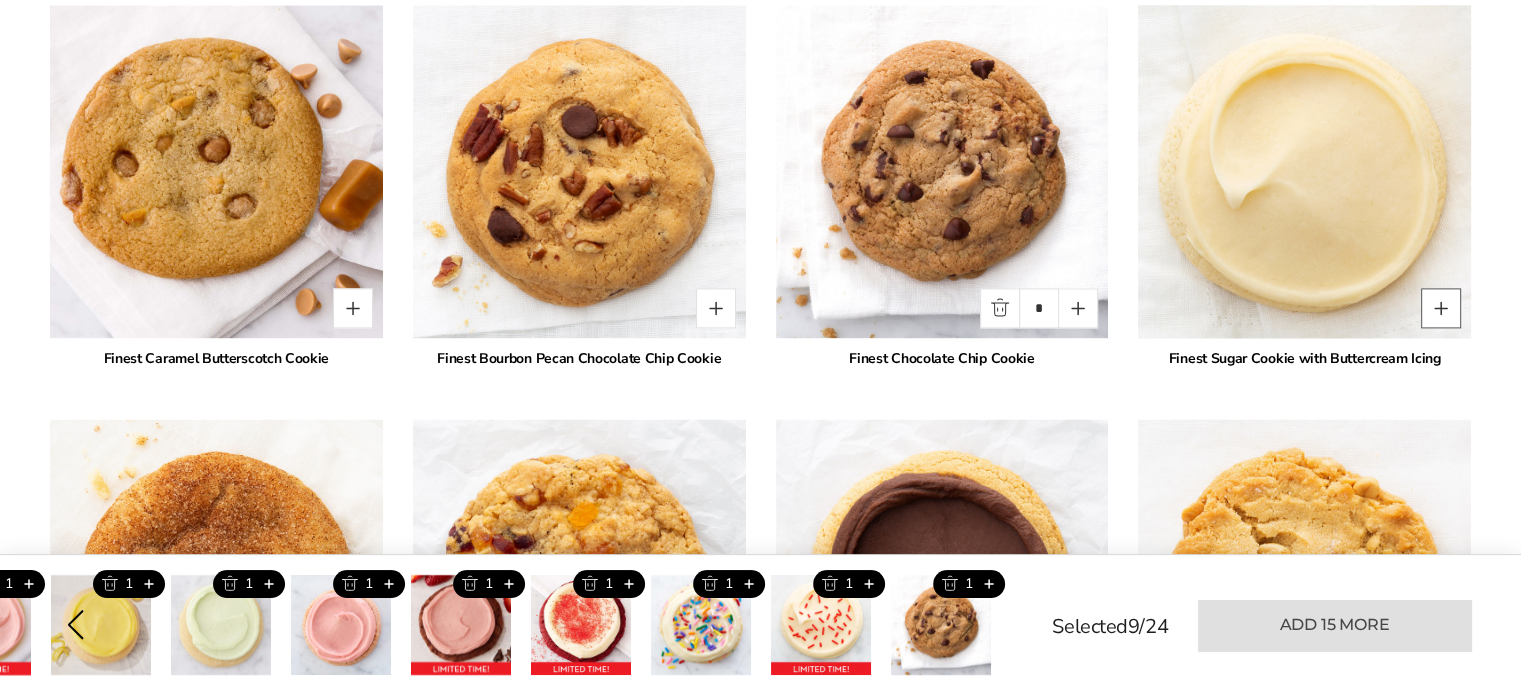 click at bounding box center (1441, 308) 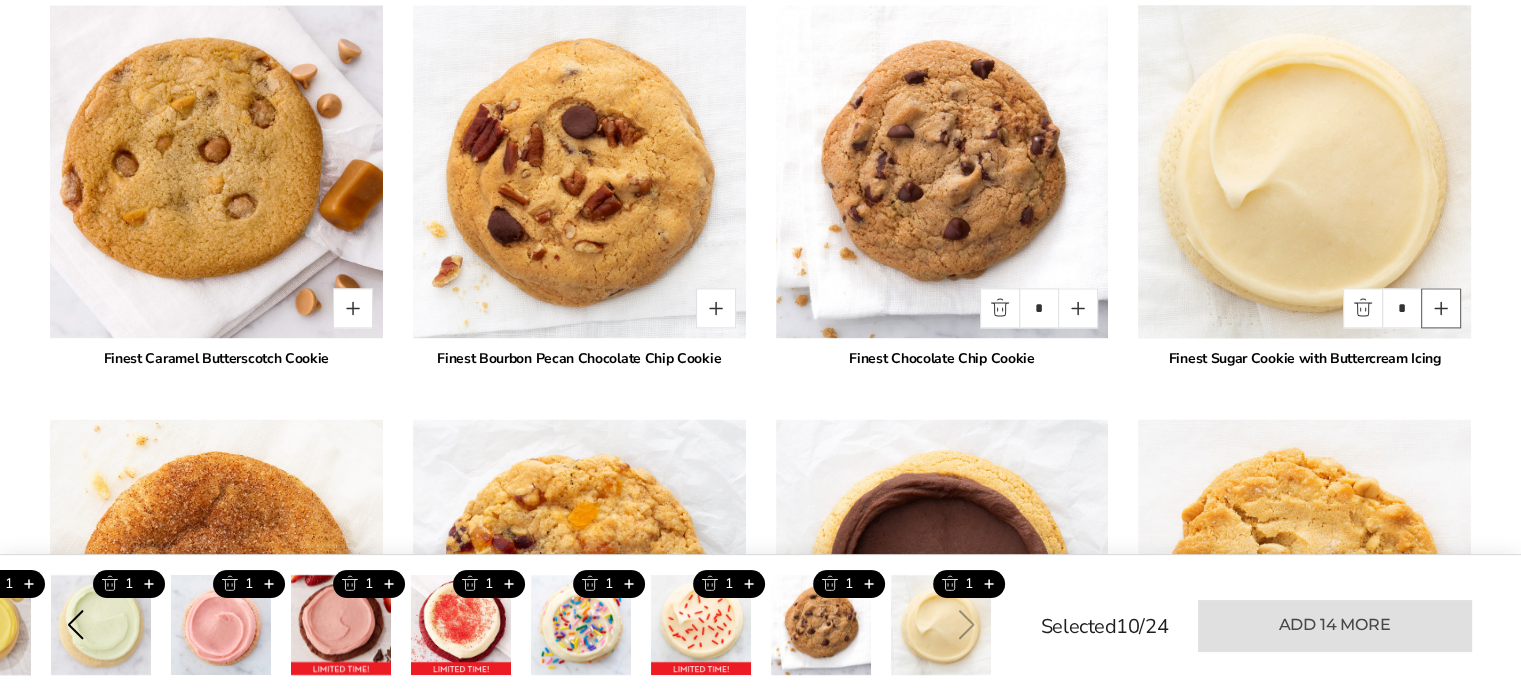 click at bounding box center (1441, 308) 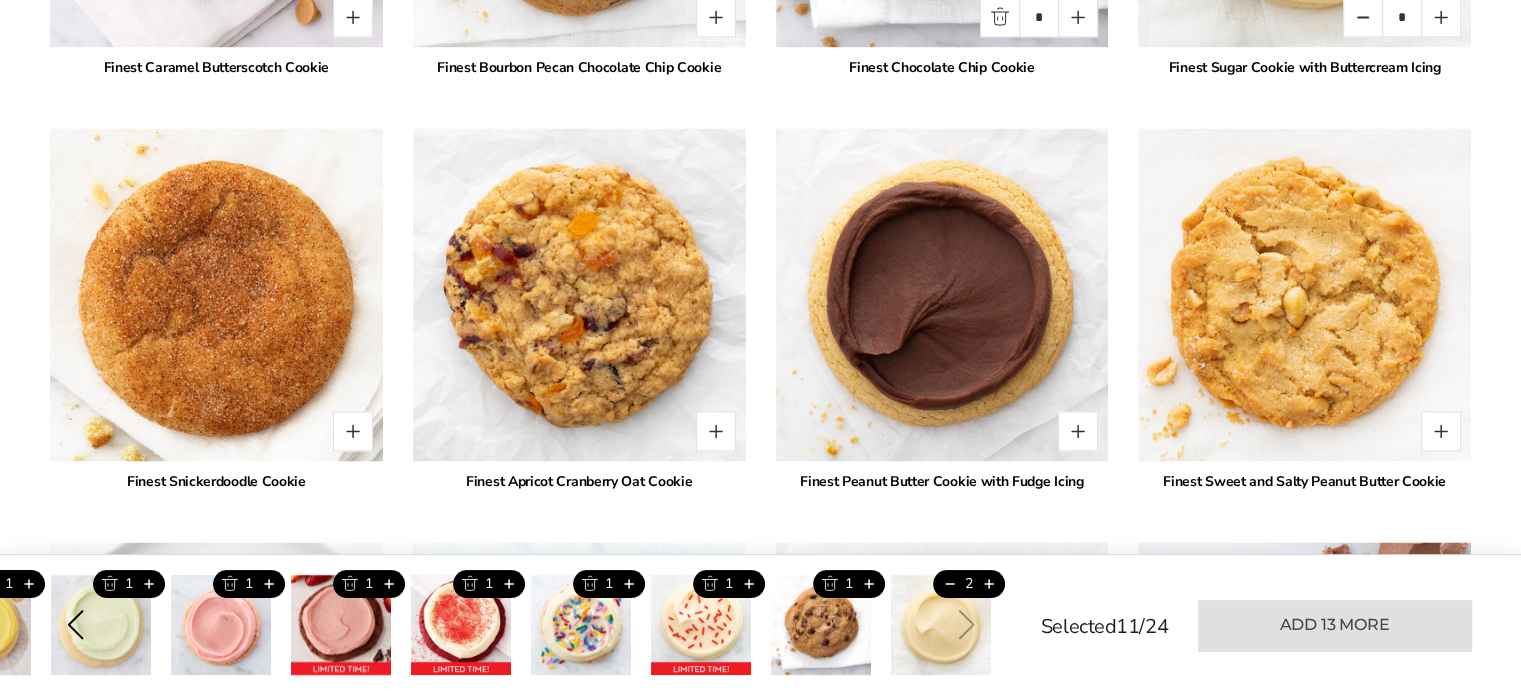 scroll, scrollTop: 3154, scrollLeft: 0, axis: vertical 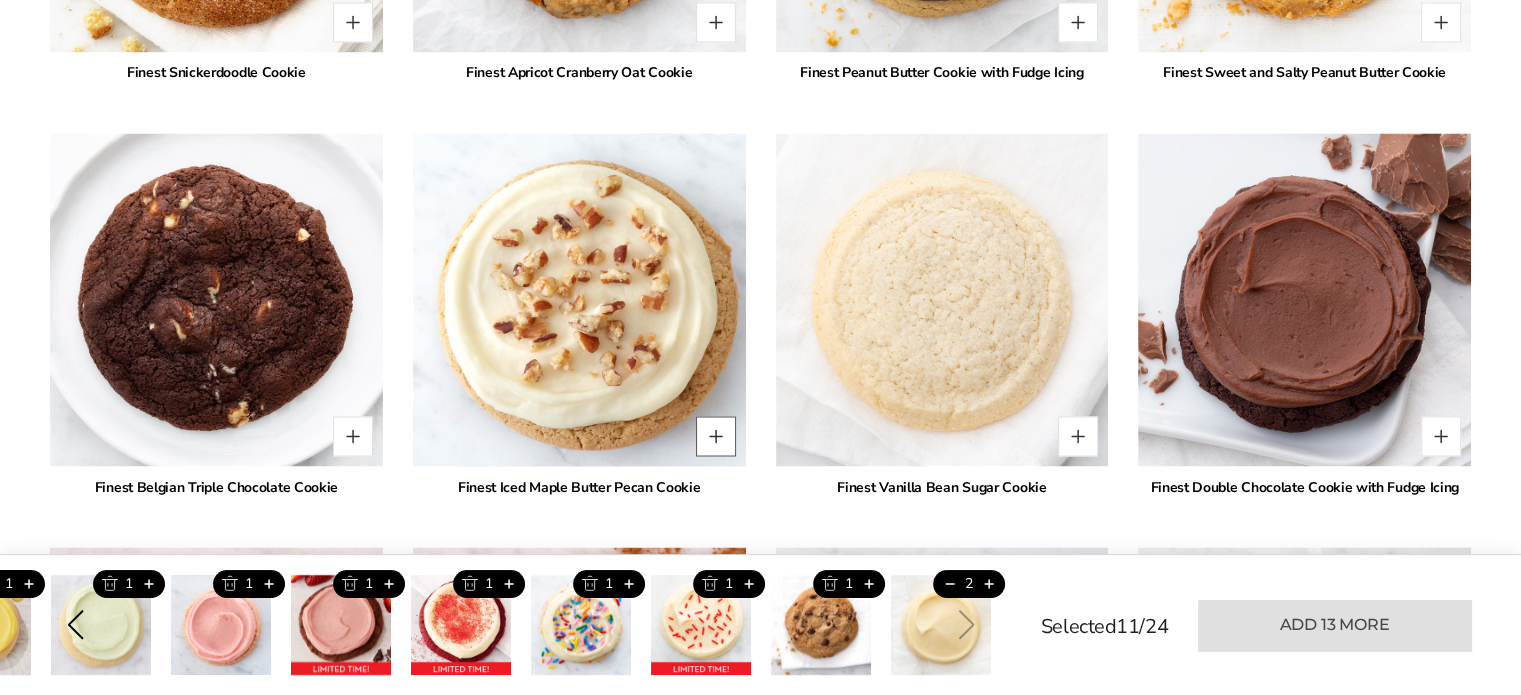 click at bounding box center [716, 436] 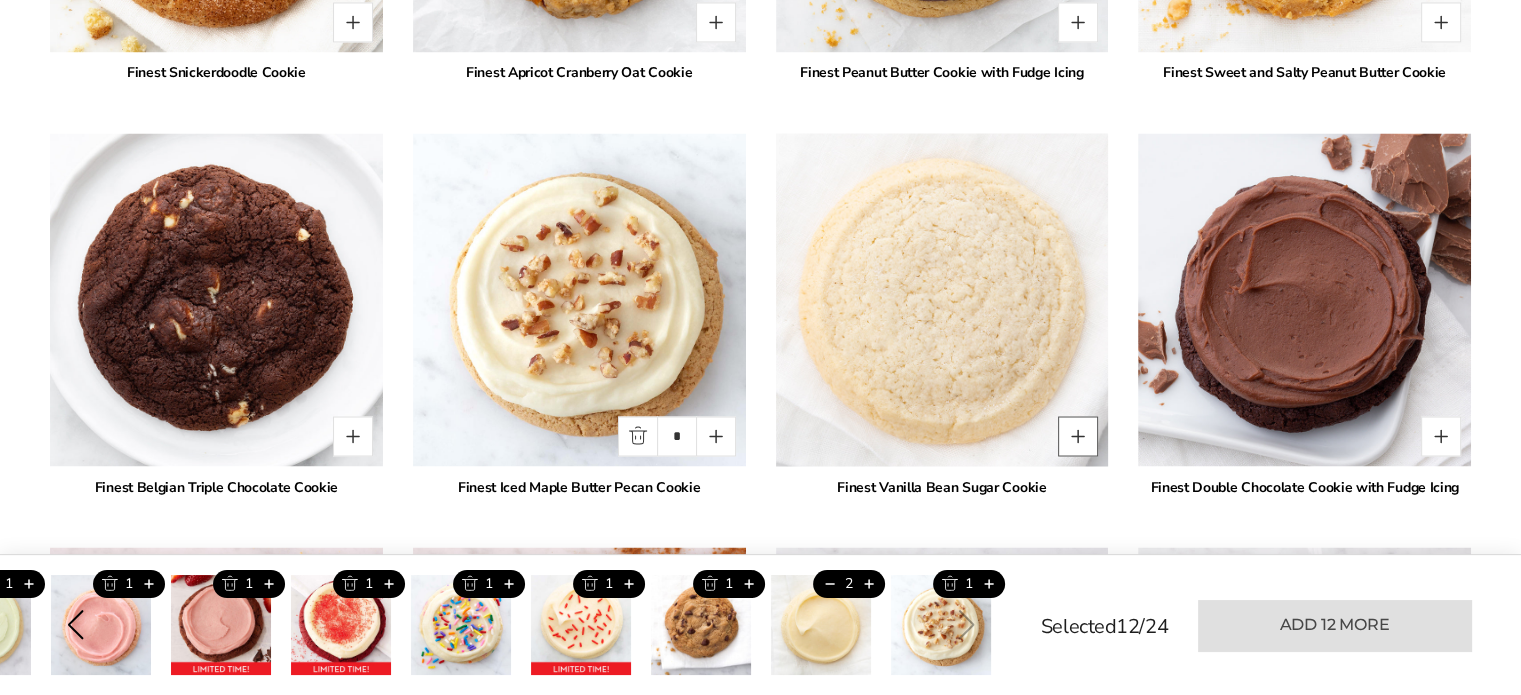 click at bounding box center (1078, 436) 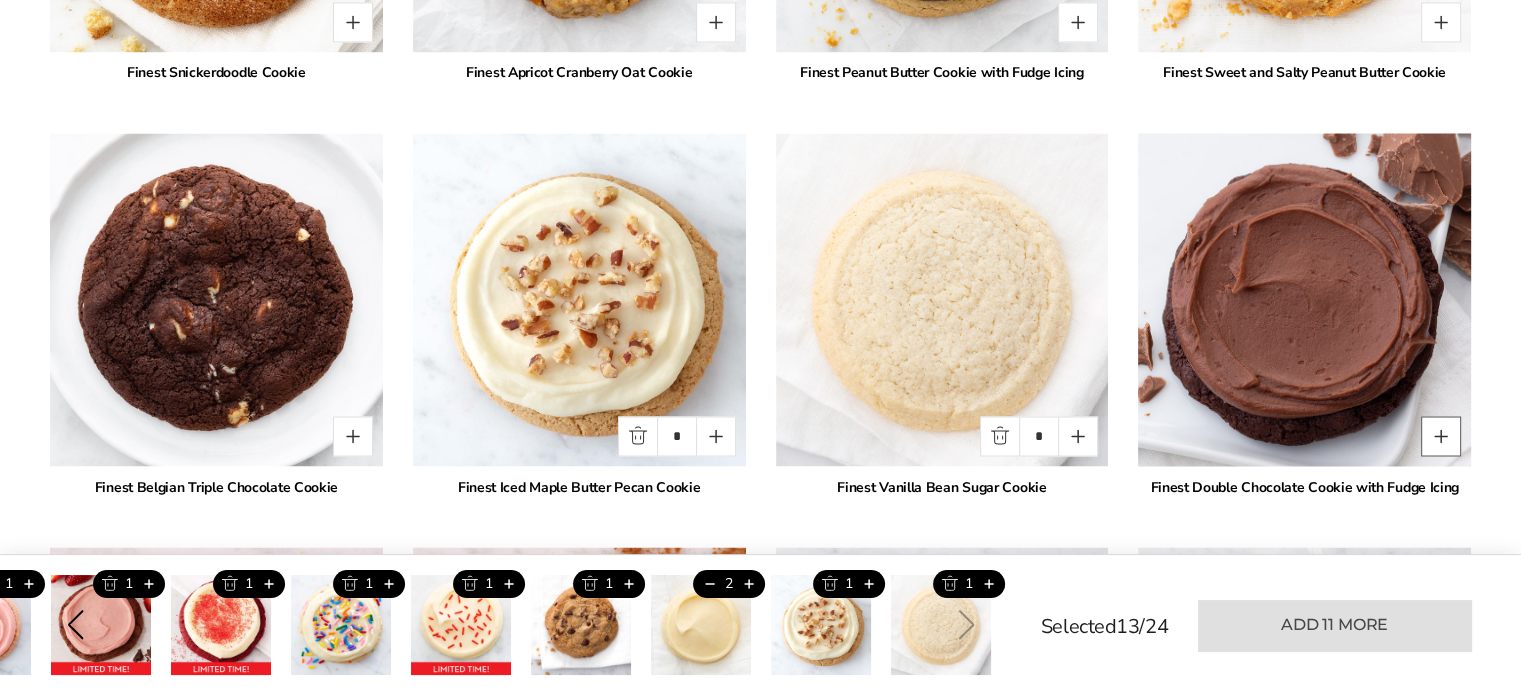 click at bounding box center [1441, 436] 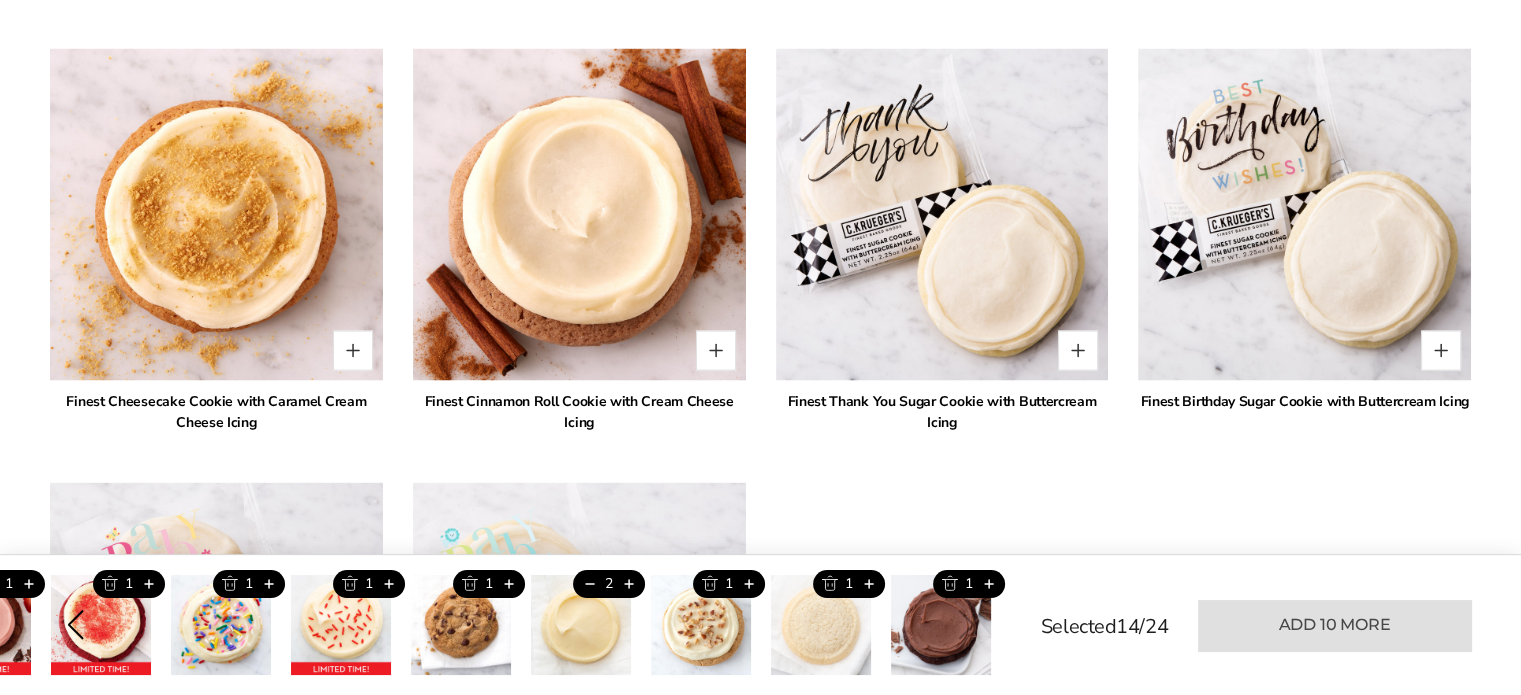 scroll, scrollTop: 3954, scrollLeft: 0, axis: vertical 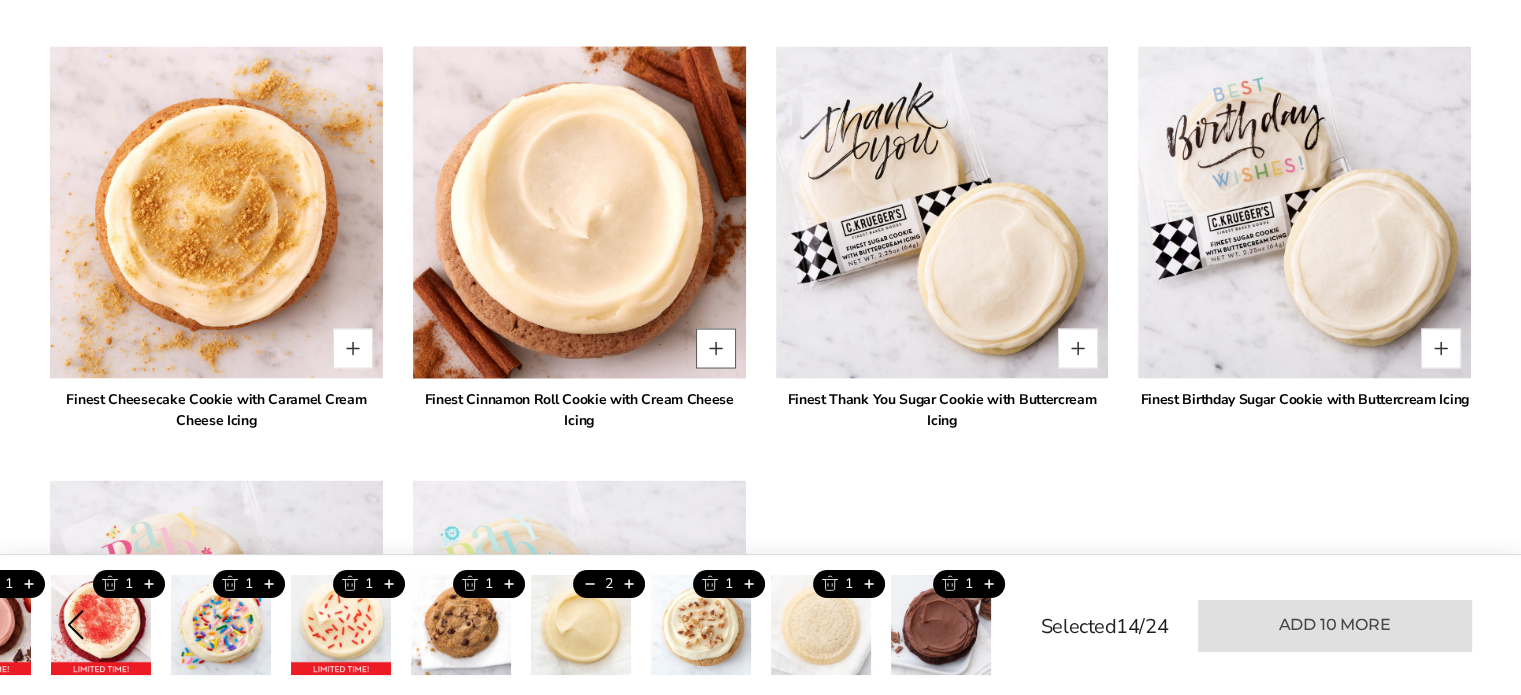 click at bounding box center (716, 349) 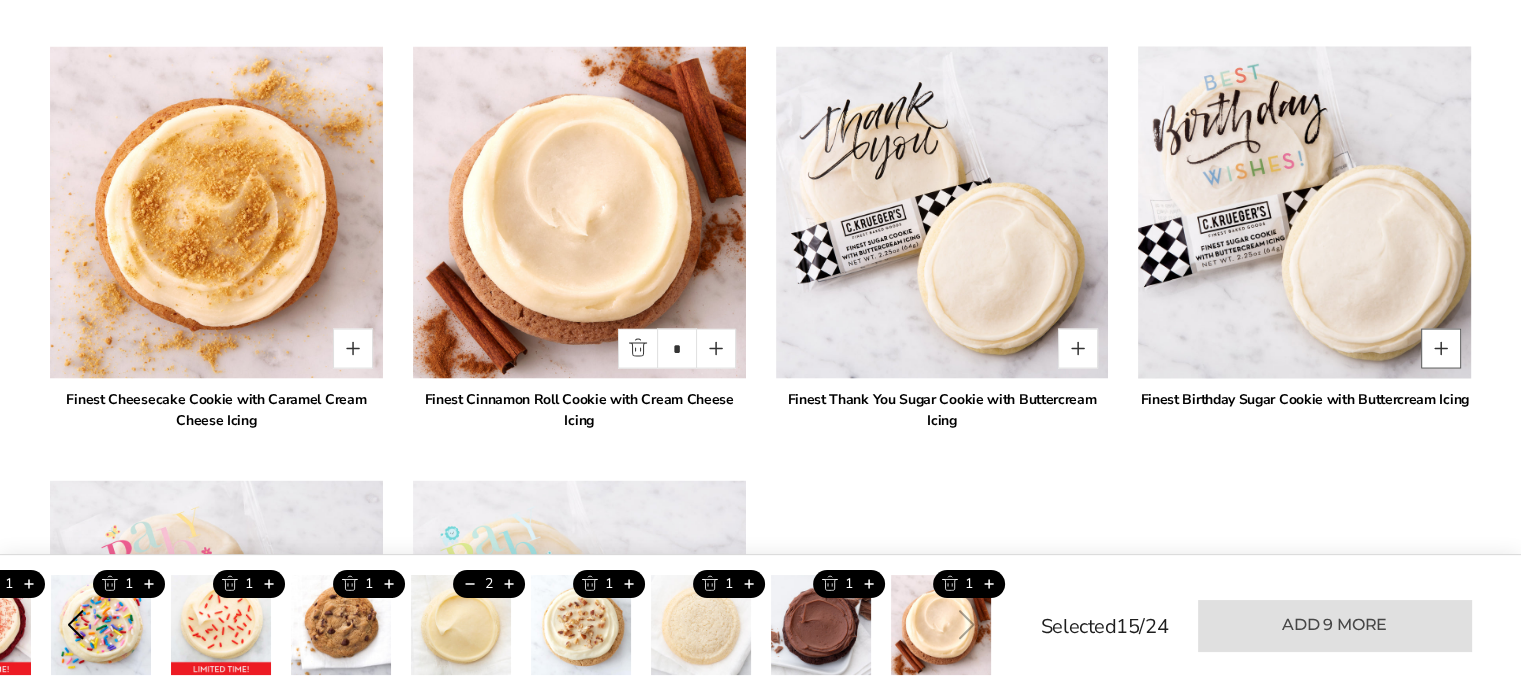 click at bounding box center [1441, 349] 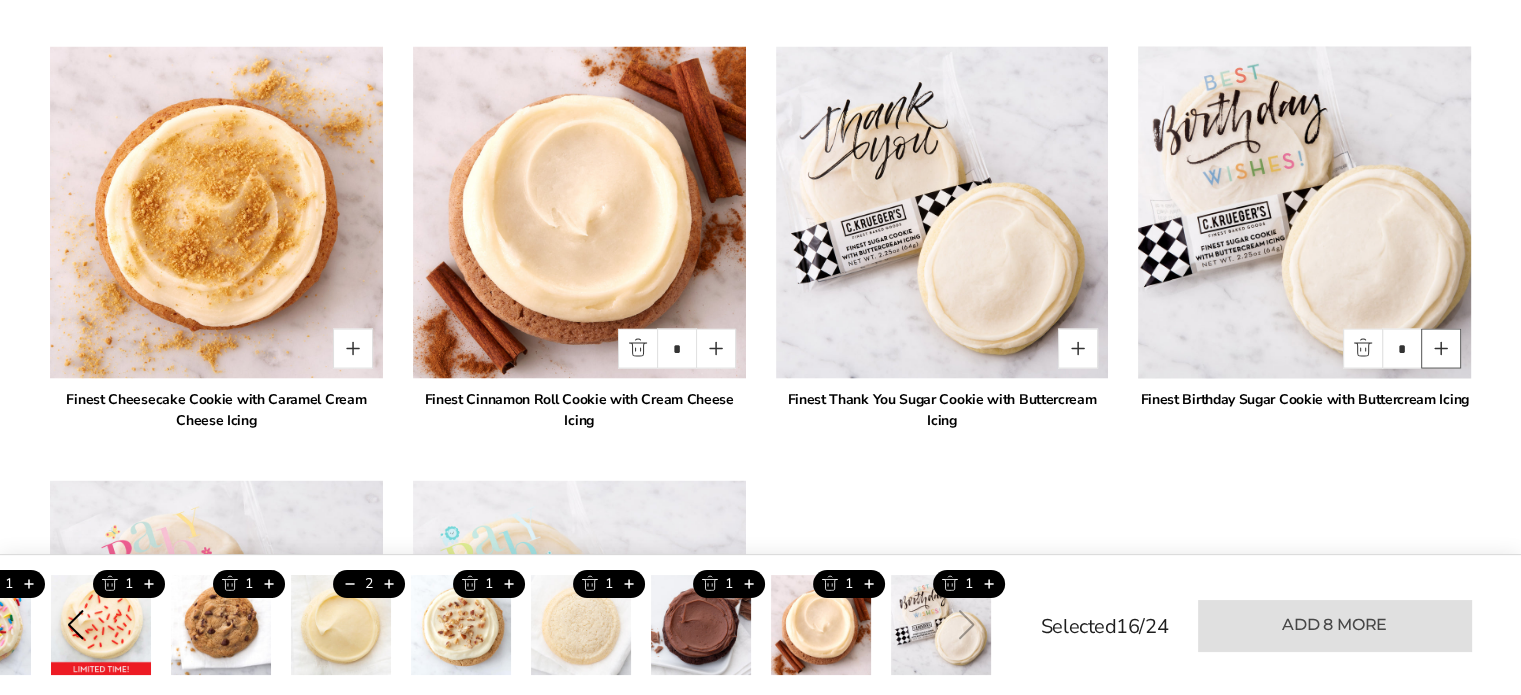 click at bounding box center [1441, 349] 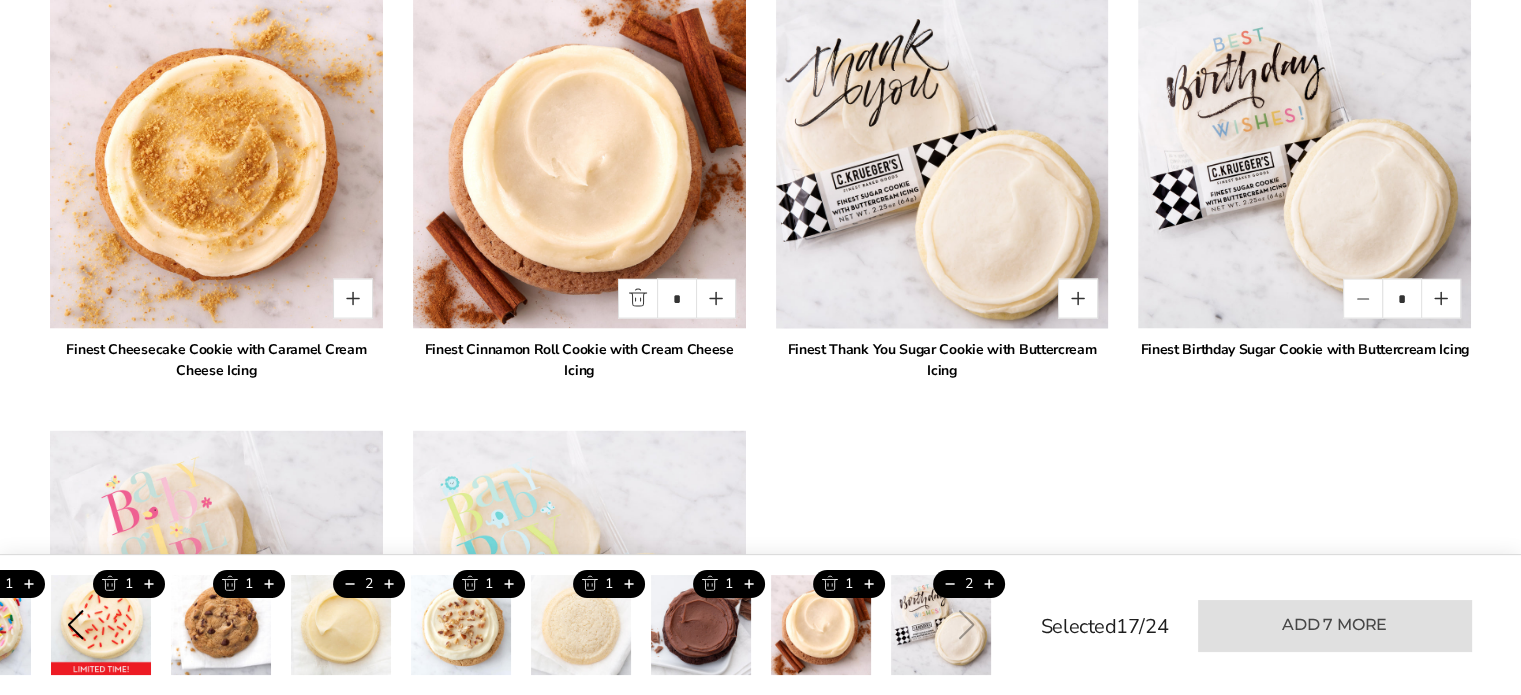 scroll, scrollTop: 3954, scrollLeft: 0, axis: vertical 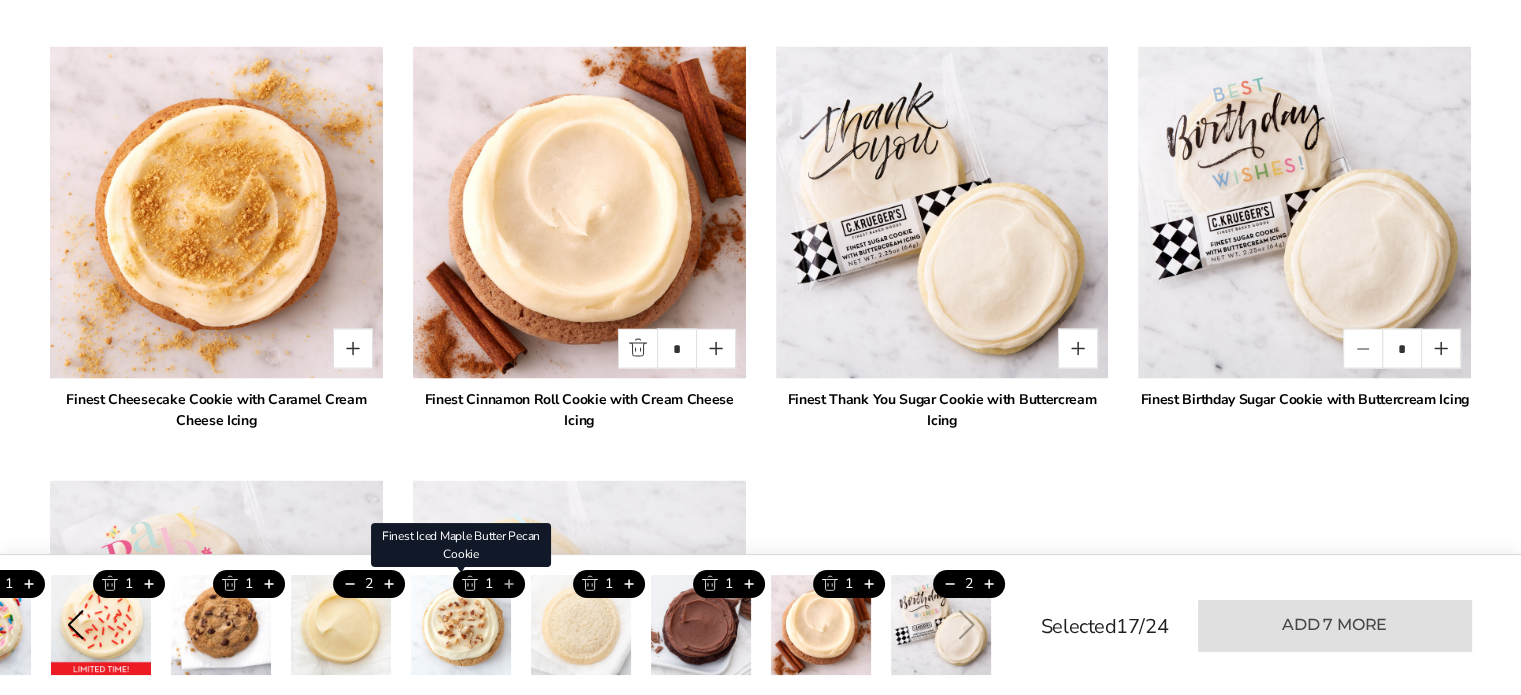 click at bounding box center (508, 584) 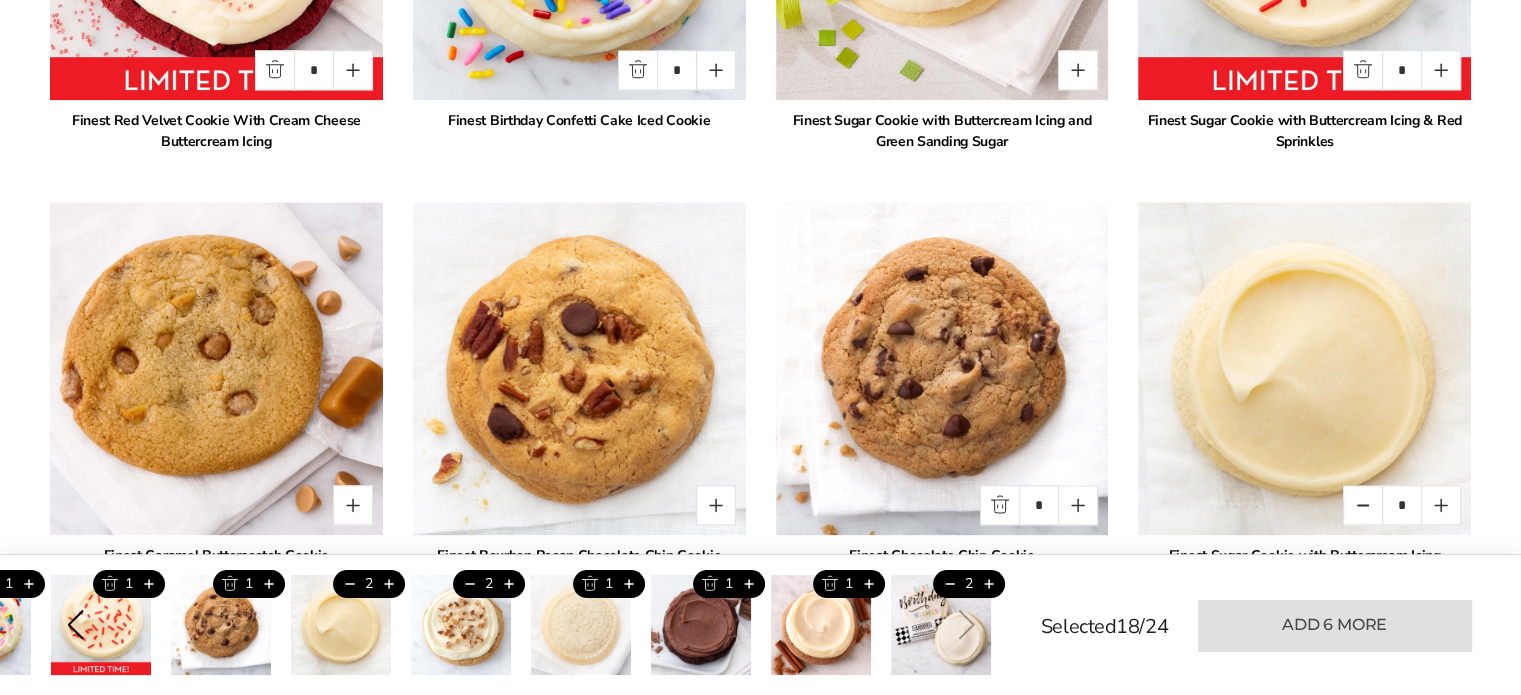 scroll, scrollTop: 2654, scrollLeft: 0, axis: vertical 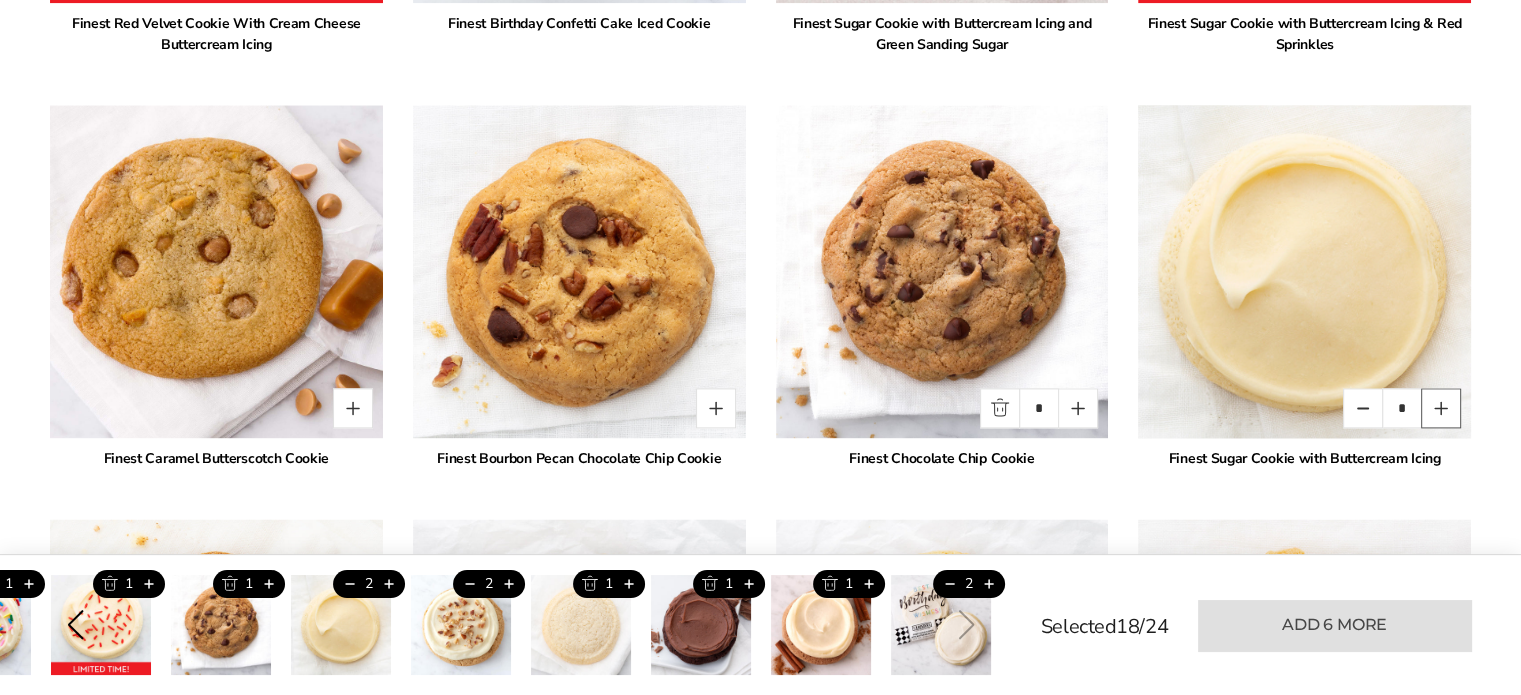 click at bounding box center [1441, 408] 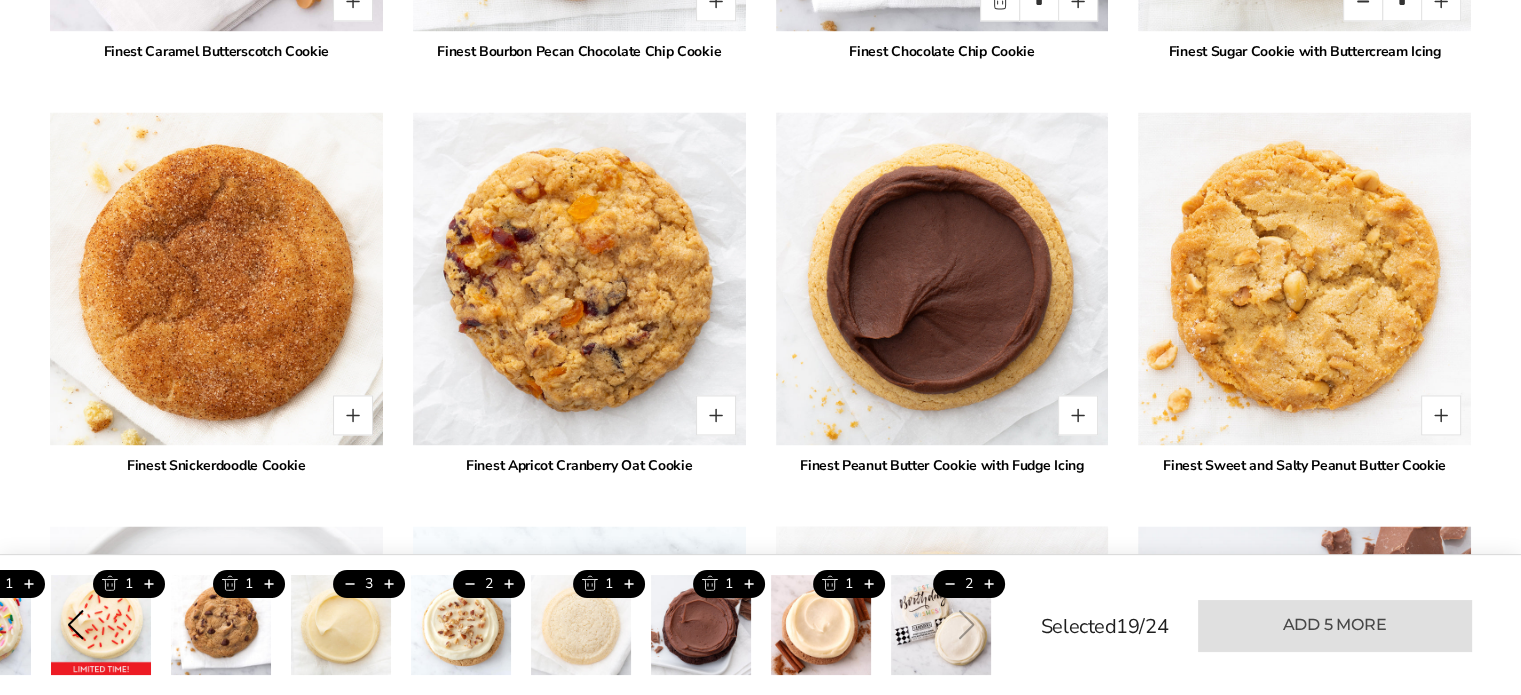 scroll, scrollTop: 3054, scrollLeft: 0, axis: vertical 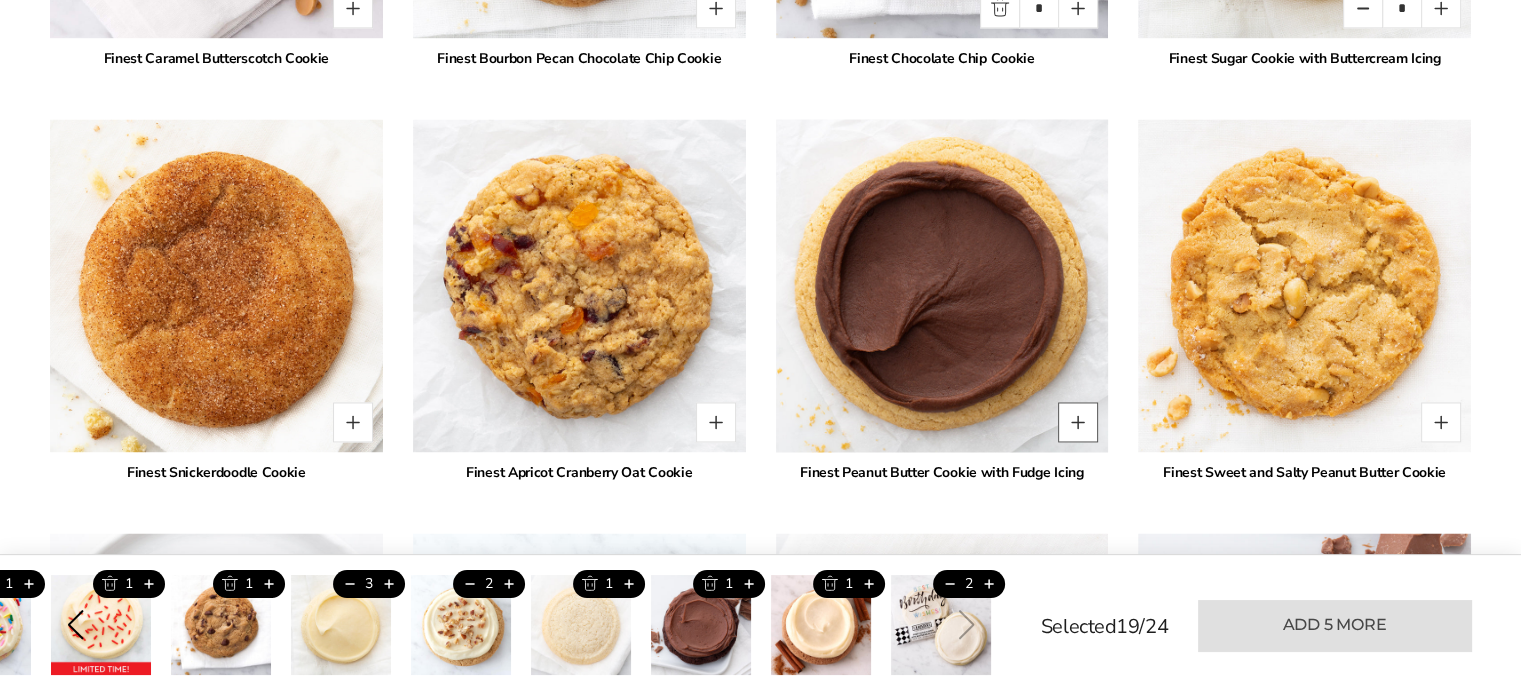 click at bounding box center (1078, 422) 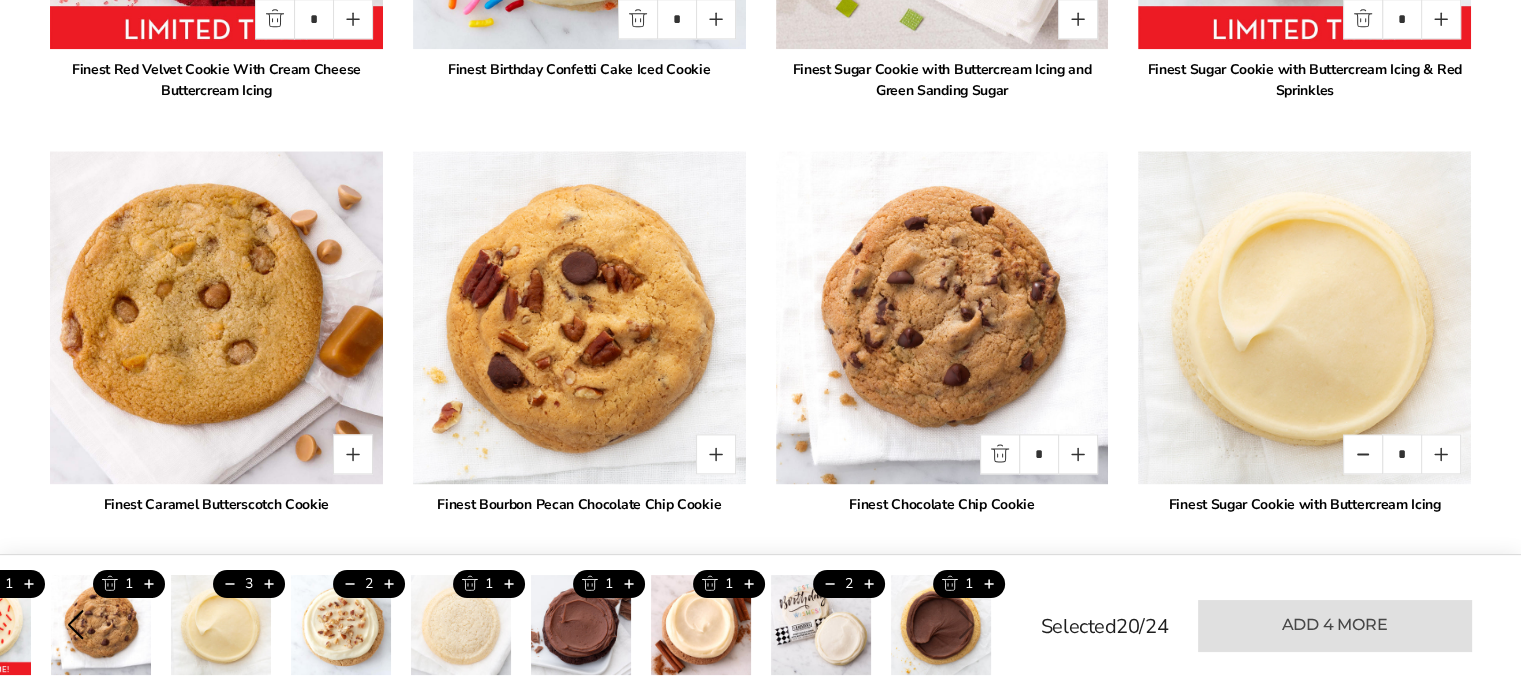 scroll, scrollTop: 2654, scrollLeft: 0, axis: vertical 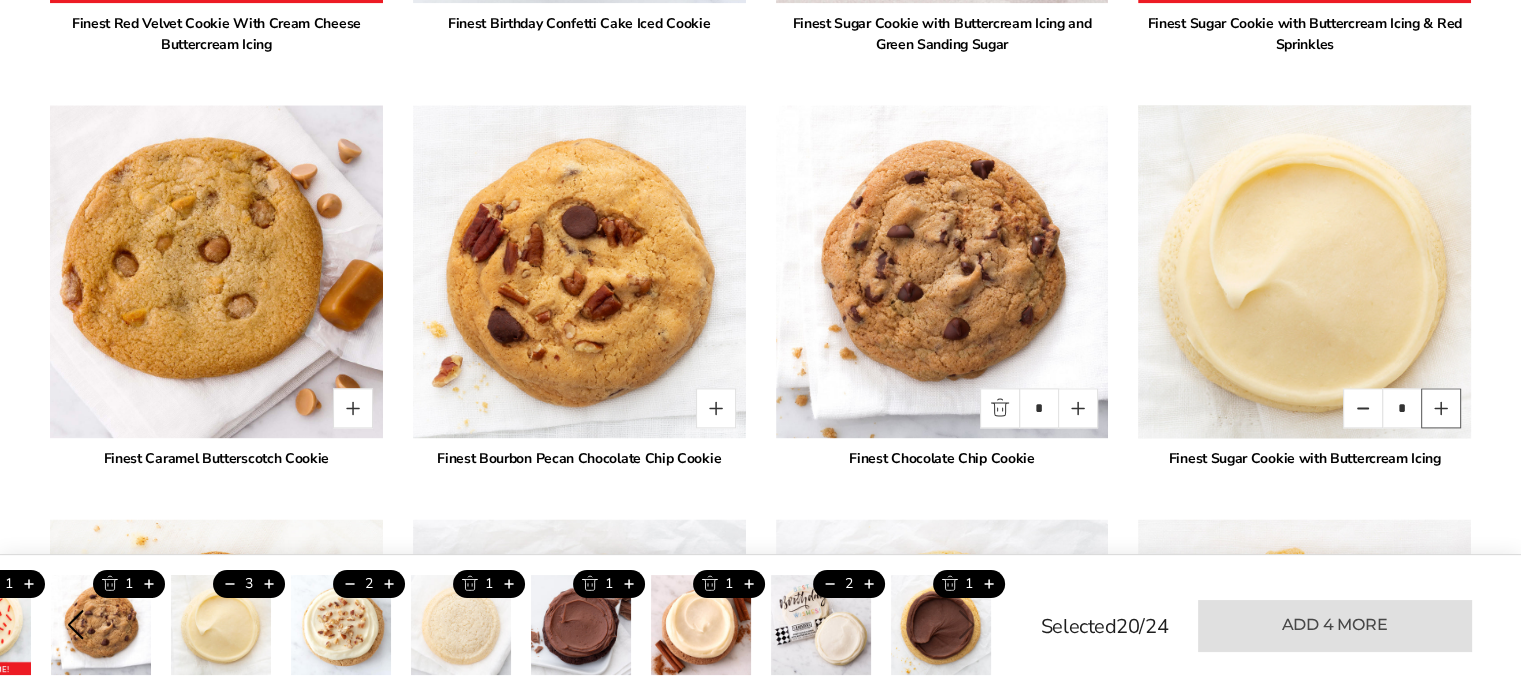 click at bounding box center [1441, 408] 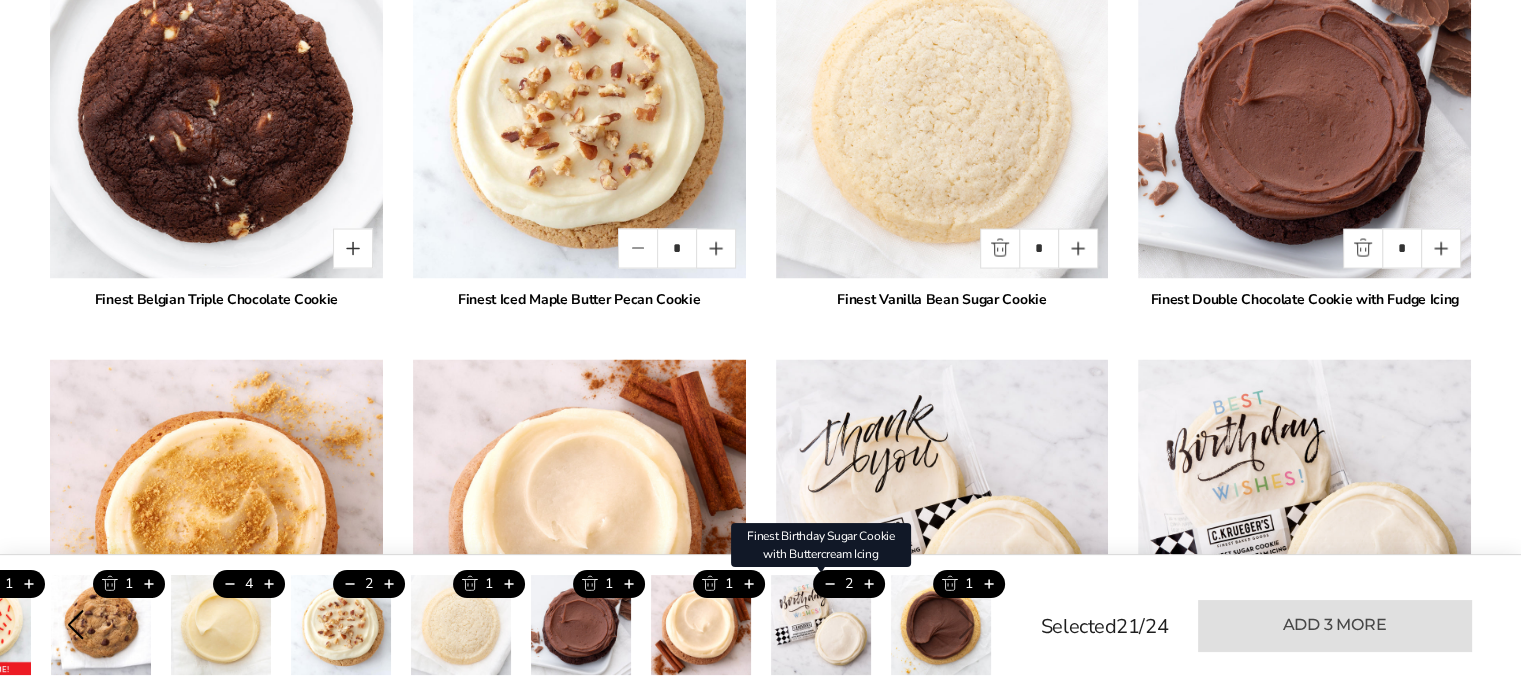 scroll, scrollTop: 3619, scrollLeft: 0, axis: vertical 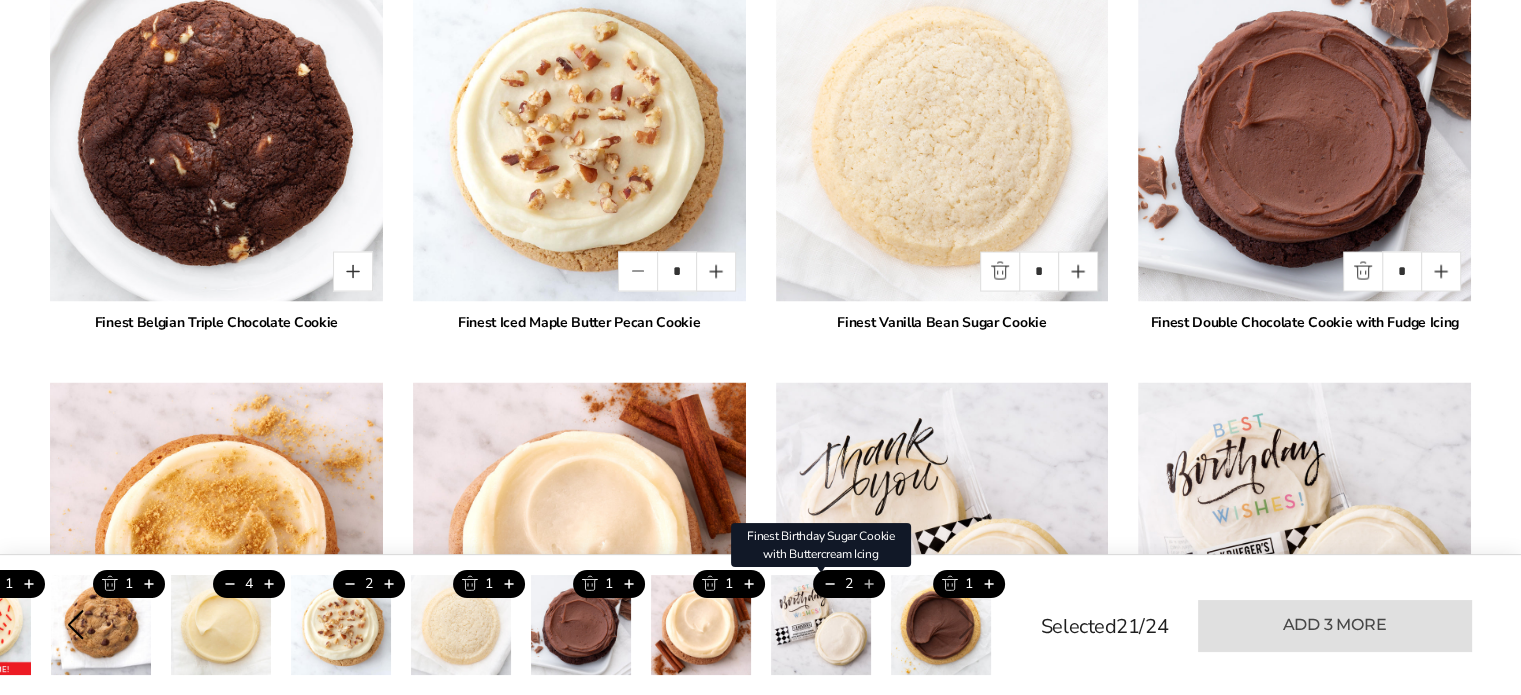 click at bounding box center (868, 584) 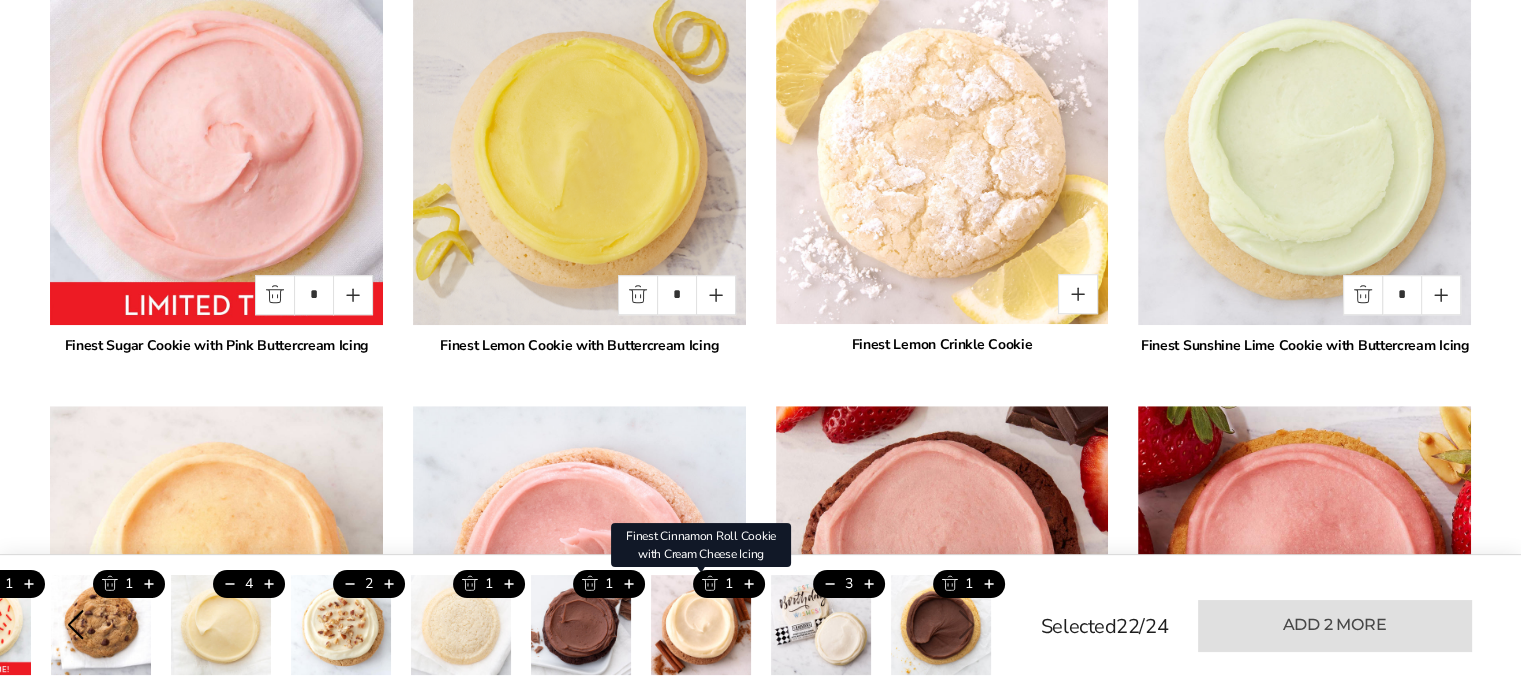 scroll, scrollTop: 1419, scrollLeft: 0, axis: vertical 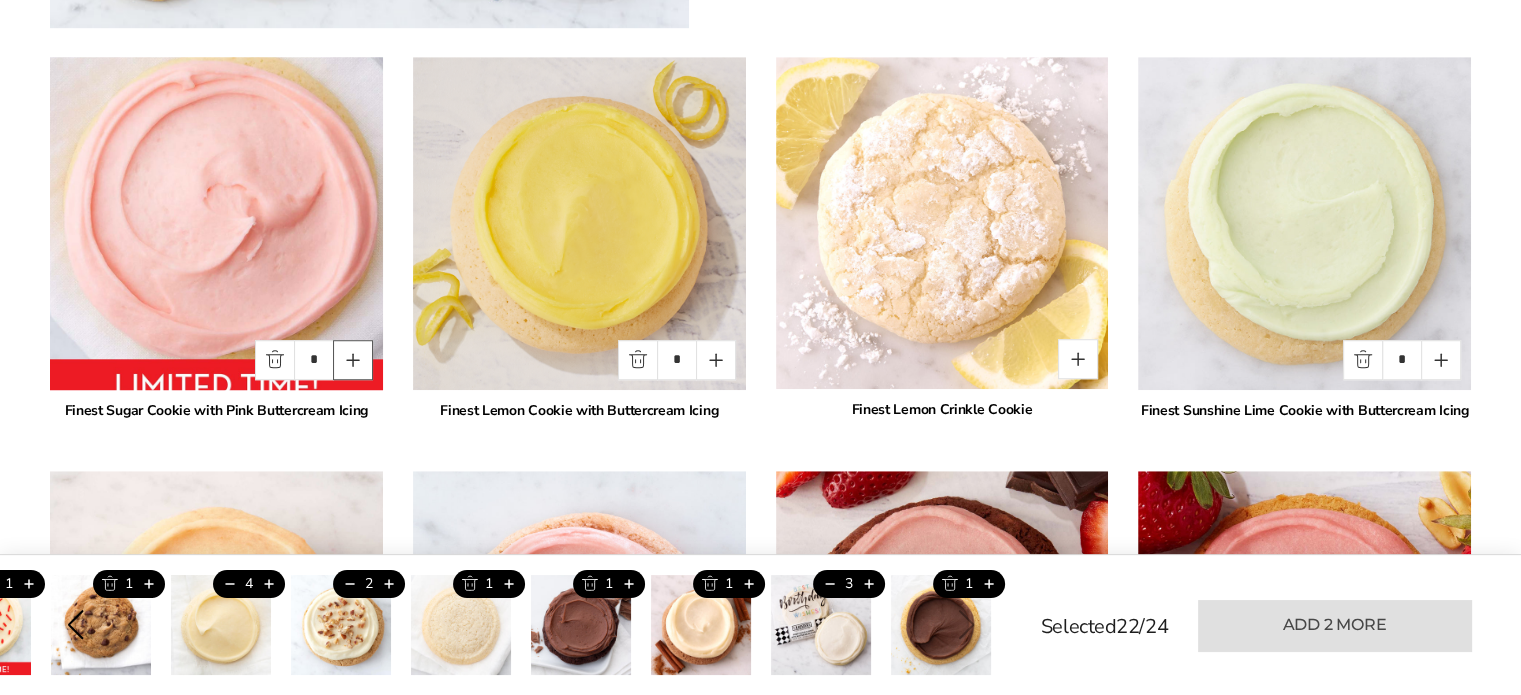 click at bounding box center [353, 360] 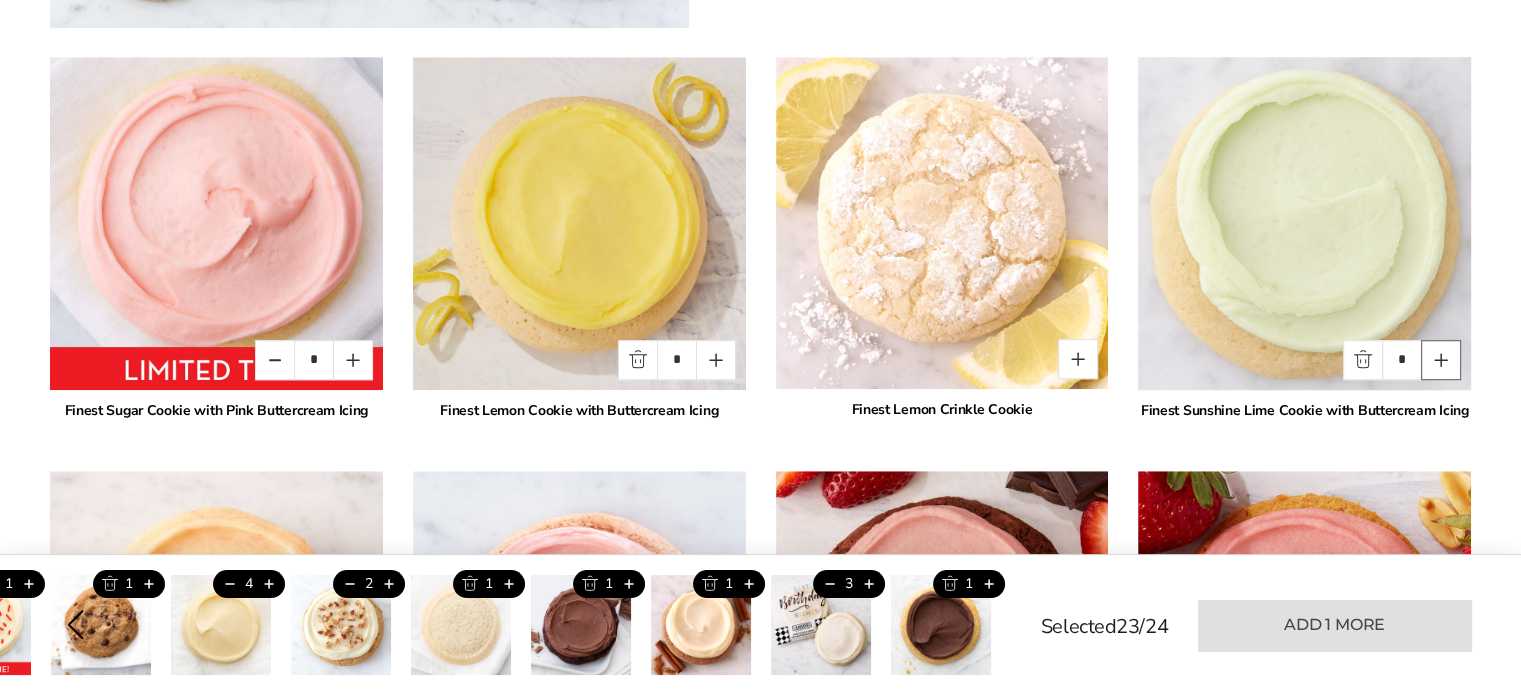 click at bounding box center (1441, 360) 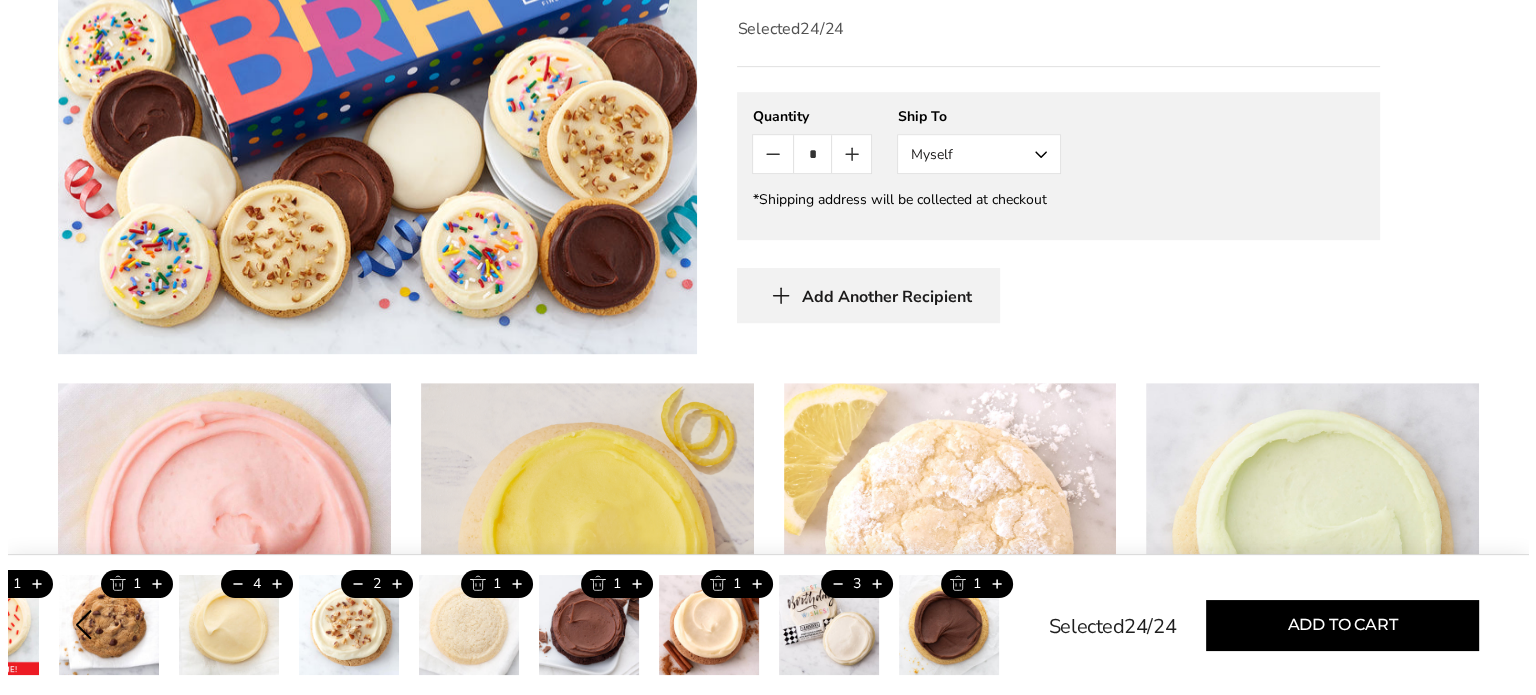 scroll, scrollTop: 1100, scrollLeft: 0, axis: vertical 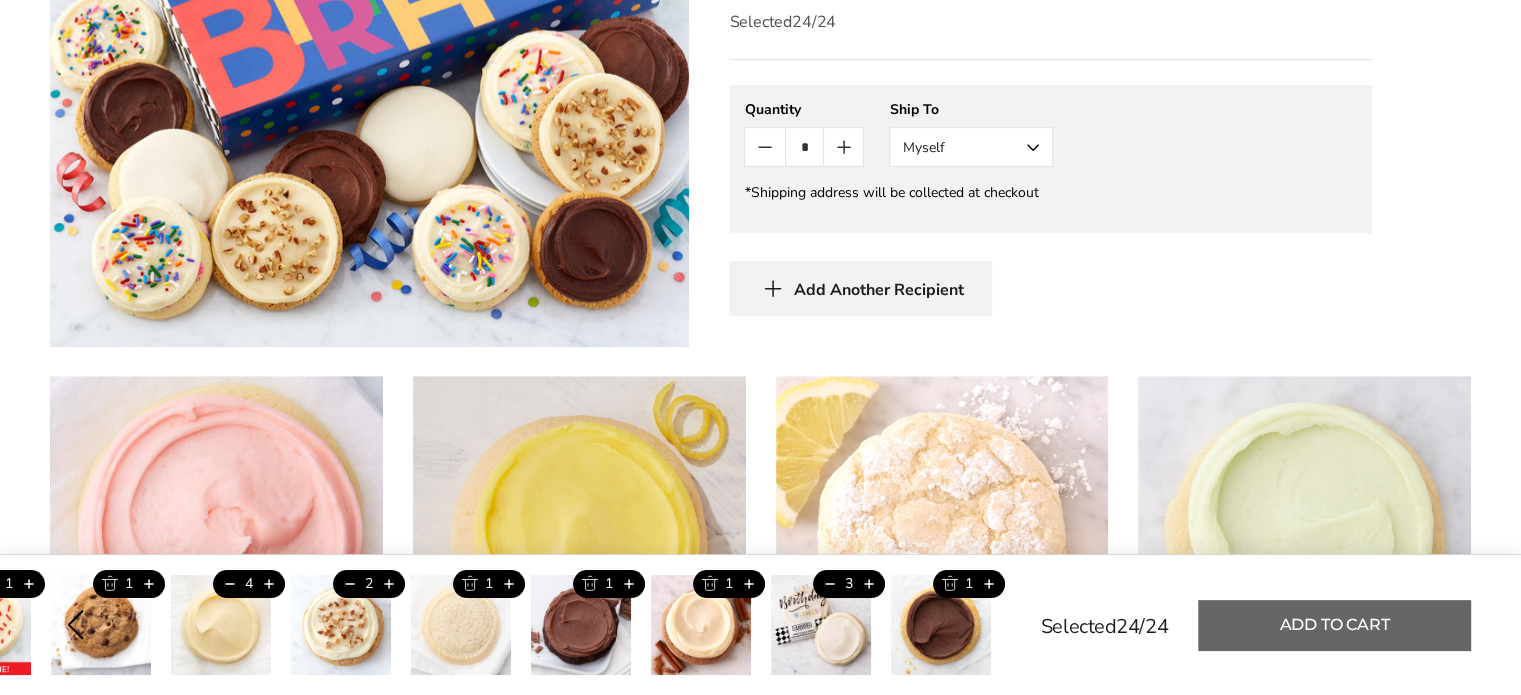 click on "Add to cart" at bounding box center (1334, 625) 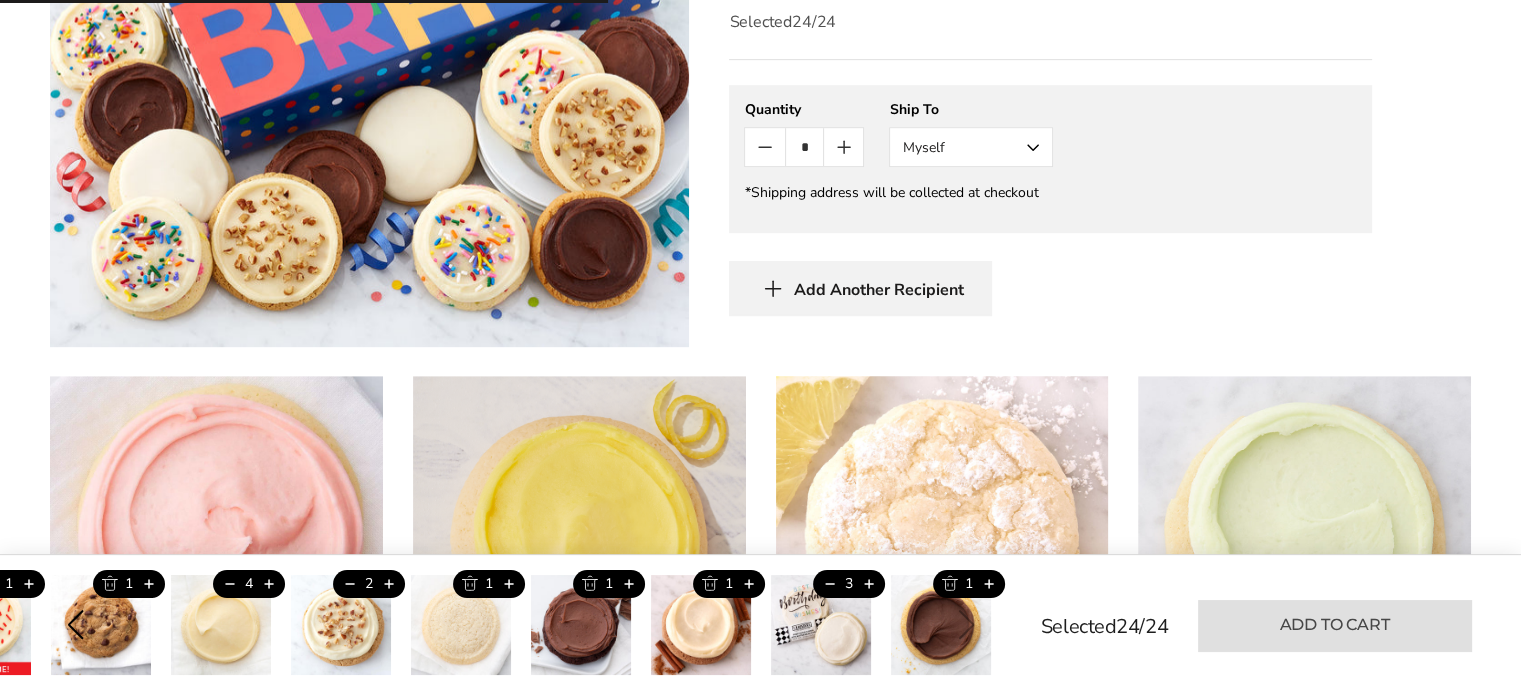 type on "*" 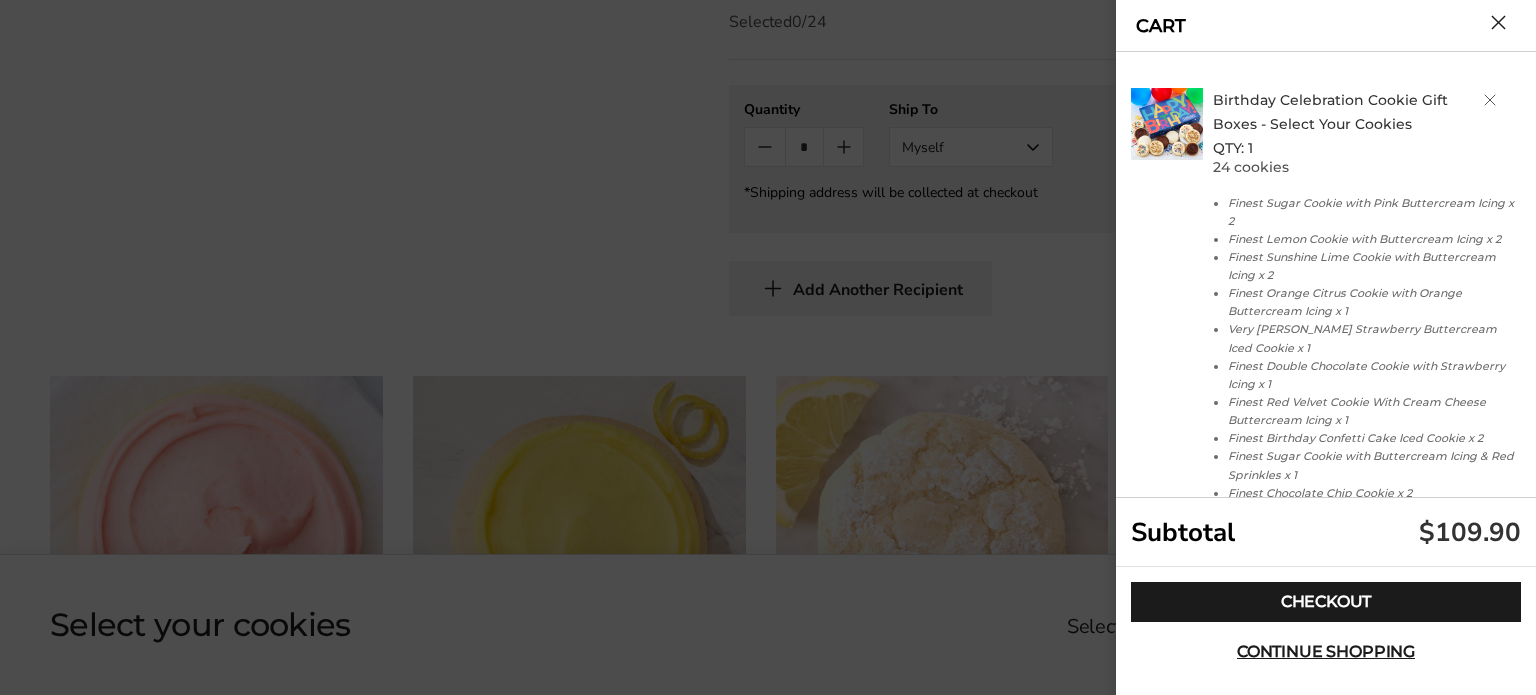 scroll, scrollTop: 0, scrollLeft: 0, axis: both 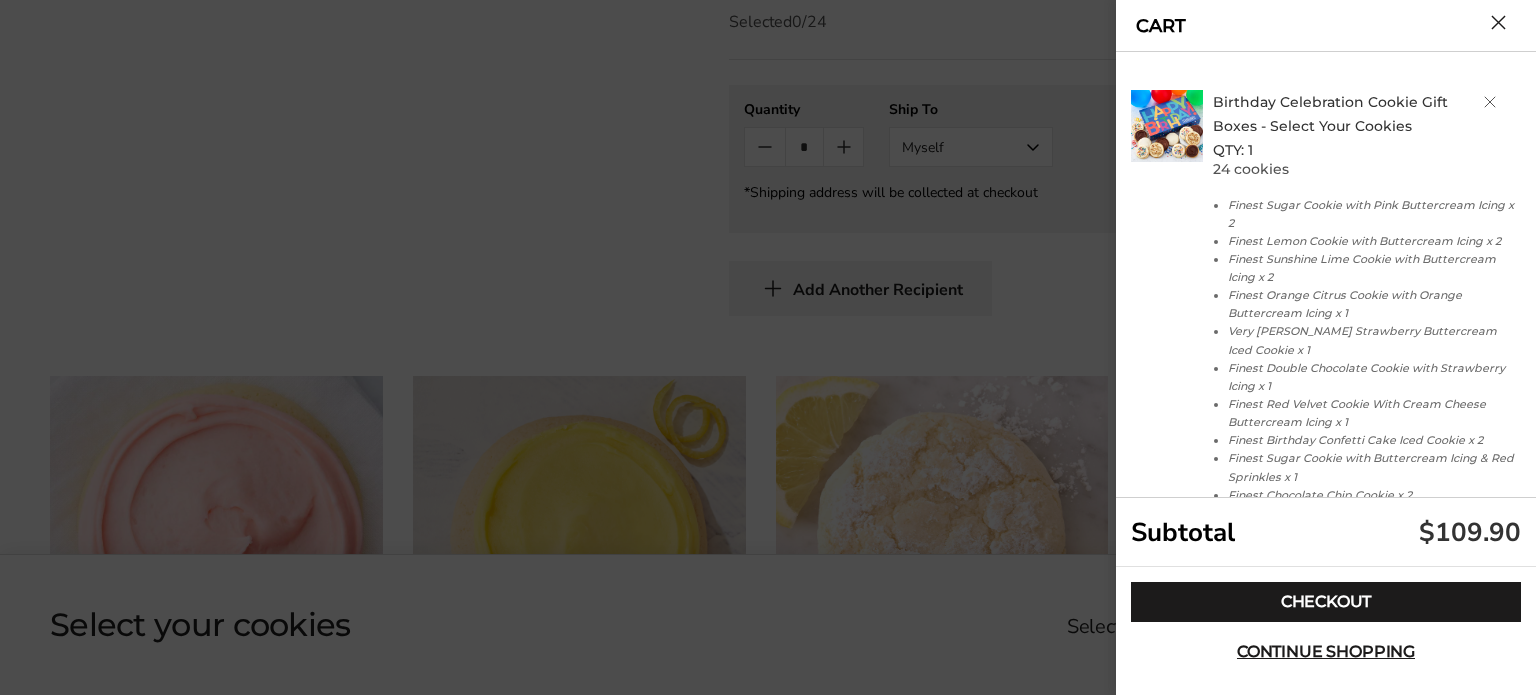 click at bounding box center [1490, 102] 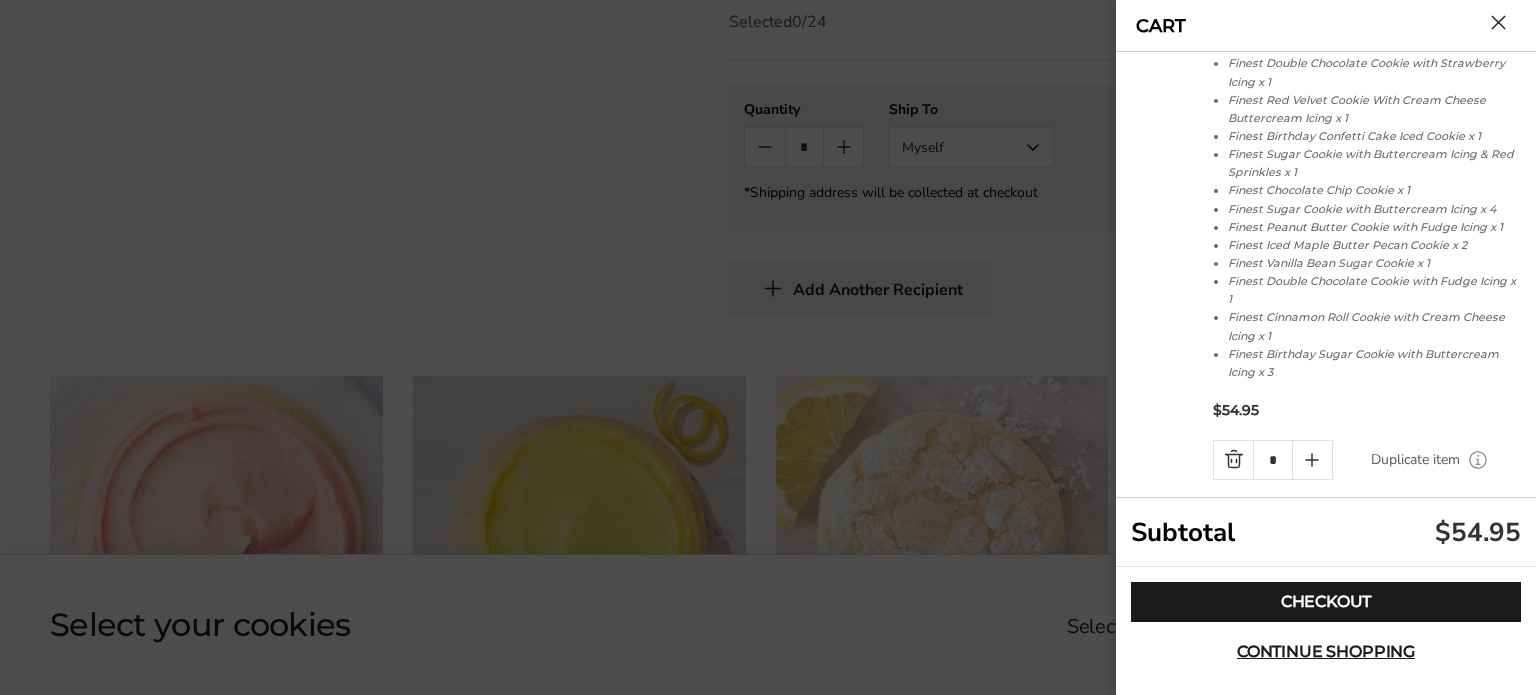 scroll, scrollTop: 269, scrollLeft: 0, axis: vertical 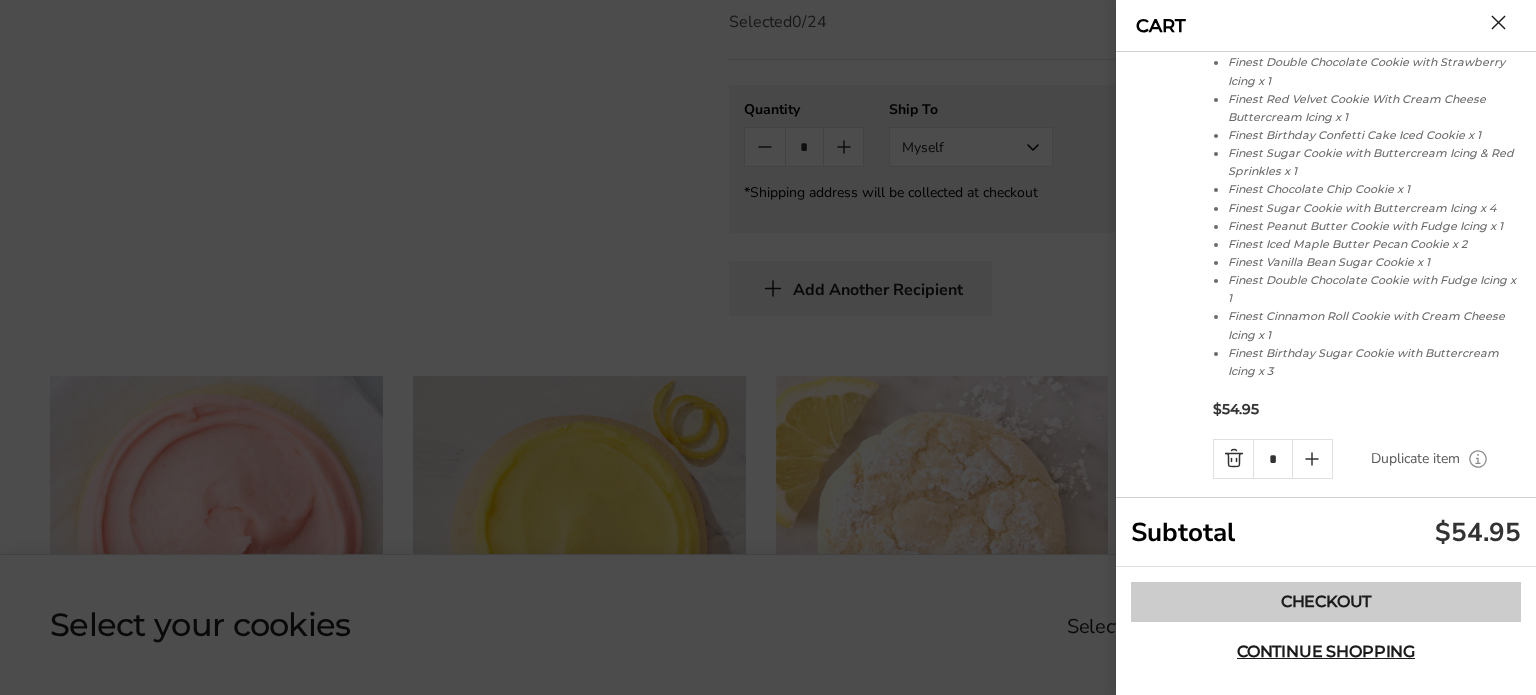 click on "Checkout" at bounding box center (1326, 602) 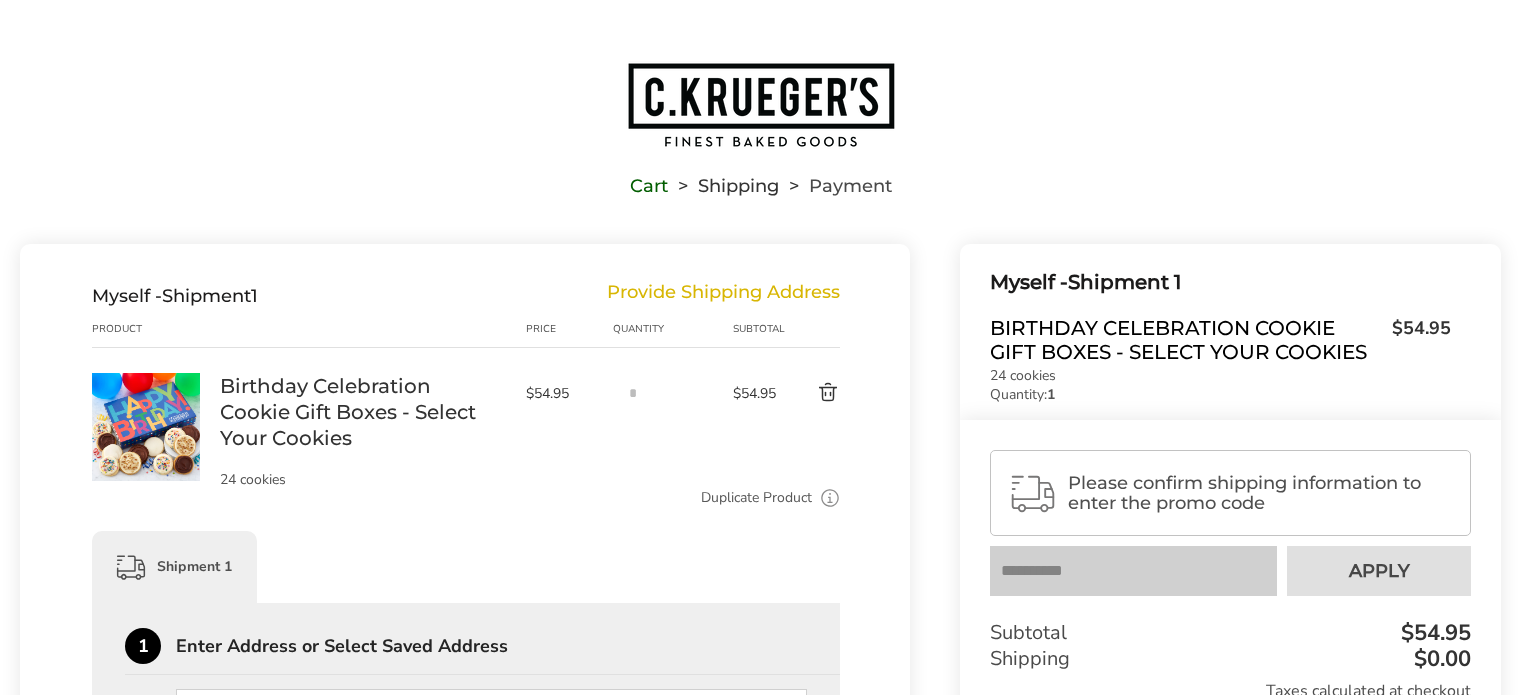 scroll, scrollTop: 0, scrollLeft: 0, axis: both 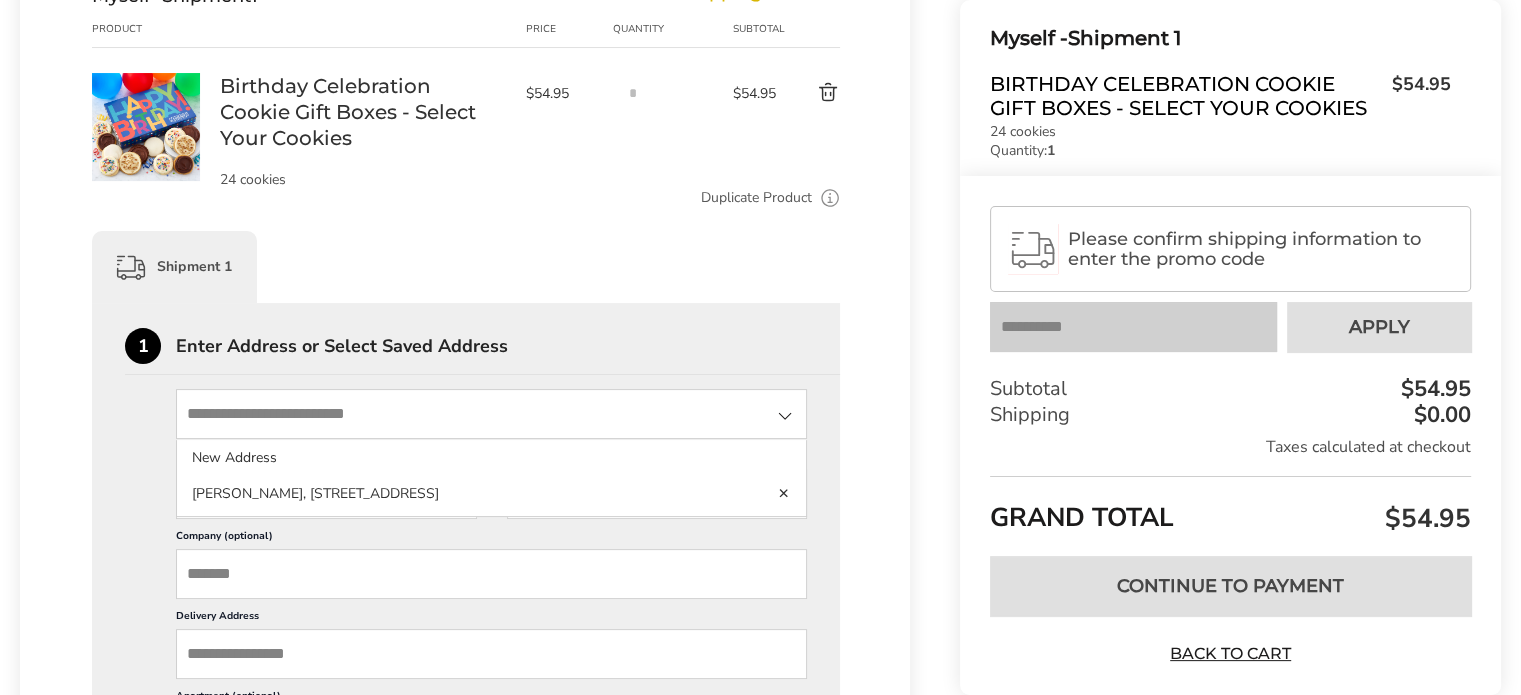 click at bounding box center (491, 414) 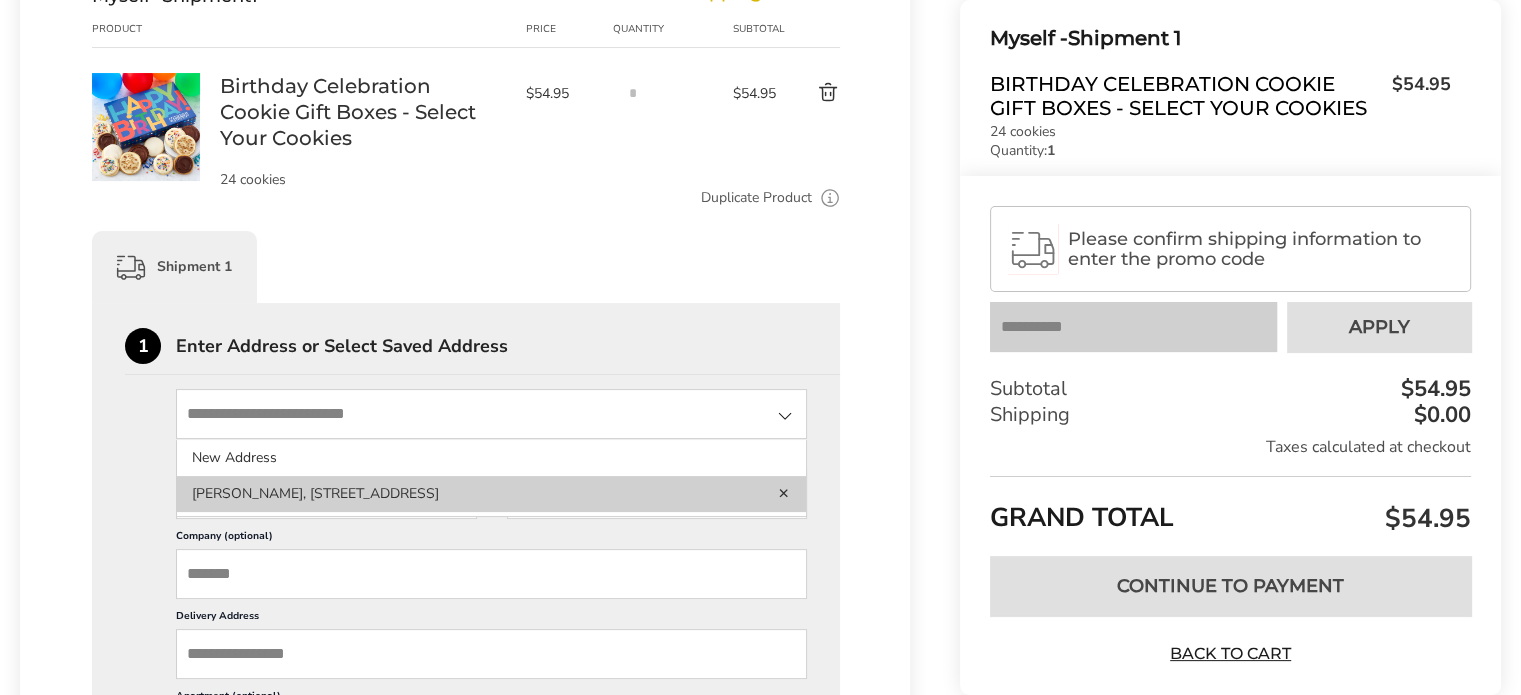 click on "Greg Kennedy, 3158 S 2900 W,  Heber City, UT, 84032-3617, United States" 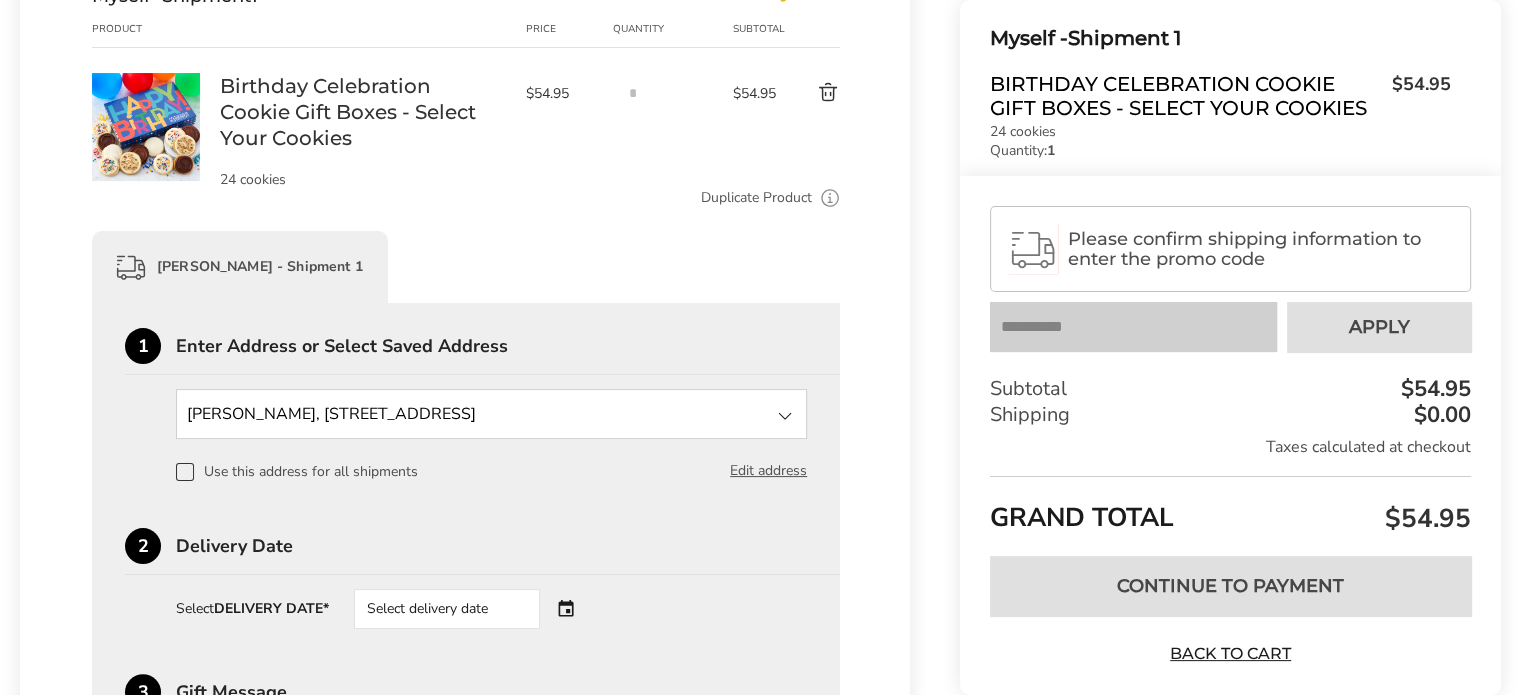 click on "Select delivery date" at bounding box center [447, 609] 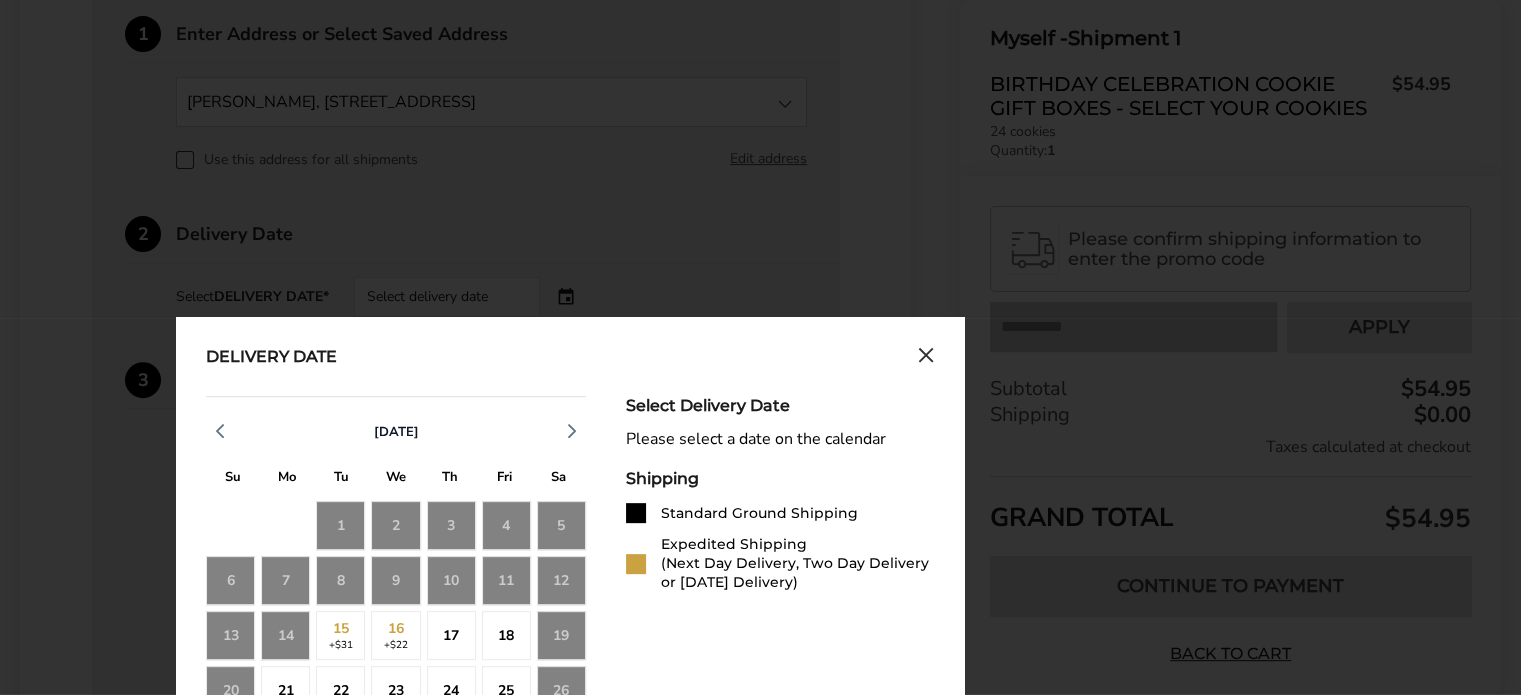 scroll, scrollTop: 600, scrollLeft: 0, axis: vertical 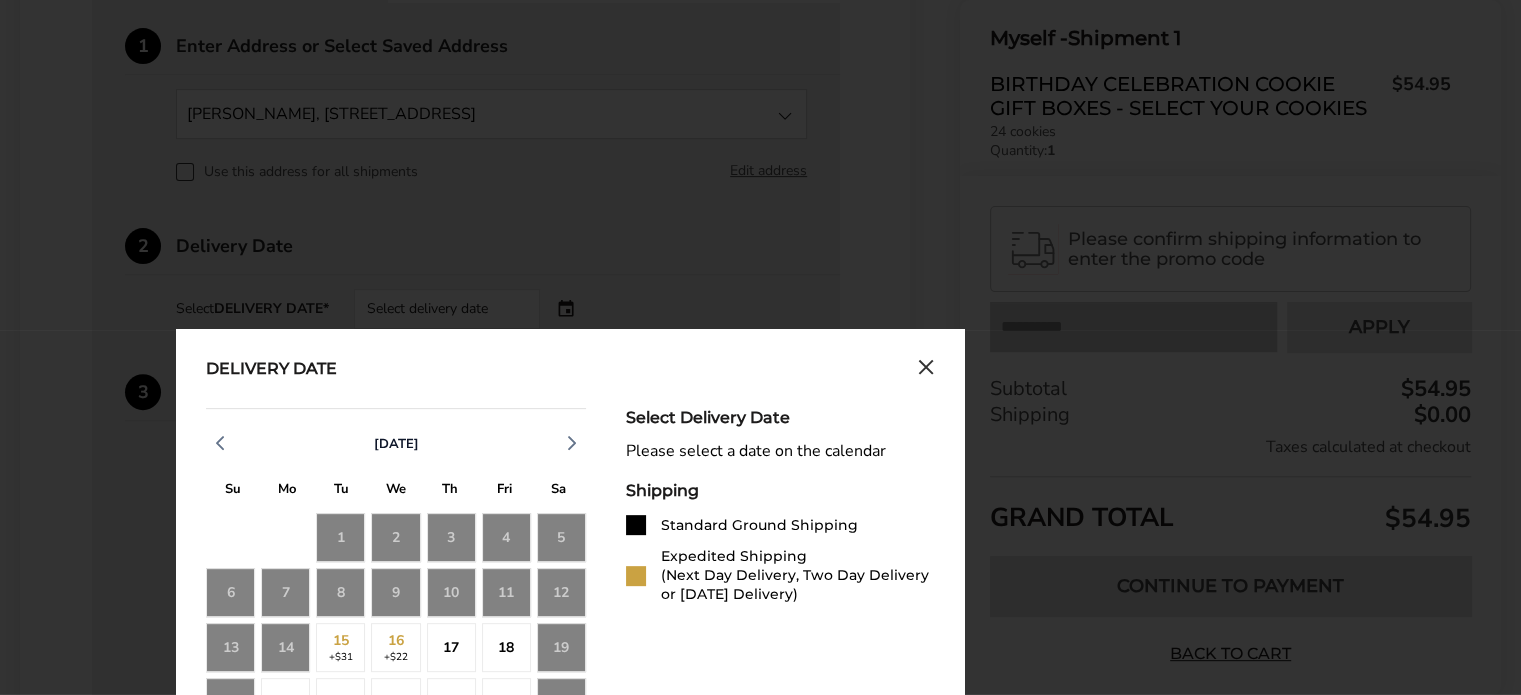 click on "Delivery Date July 2025 S M T W T F S 29 30 1 2 3 4 5 6 7 8 9 10 11 12 13 14 15  +$31 16  +$22 17 18 19 20 21 22 23 24 25 26 27 28 29 30 31 1 2 August 2025 S M T W T F S 27 28 29 30 31 1 2 3 4 5 6 7 8 9 10 11 12 13 14 15 16 17 18 19 20 21 22 23 24 25 26 27 28 29 30 31 1 2 3 4 5 6 Select Delivery Date Please select a date on the calendar  Shipping  Standard Ground Shipping   Expedited Shipping  (Next Day Delivery, Two Day Delivery or Saturday Delivery)" at bounding box center [570, 806] 